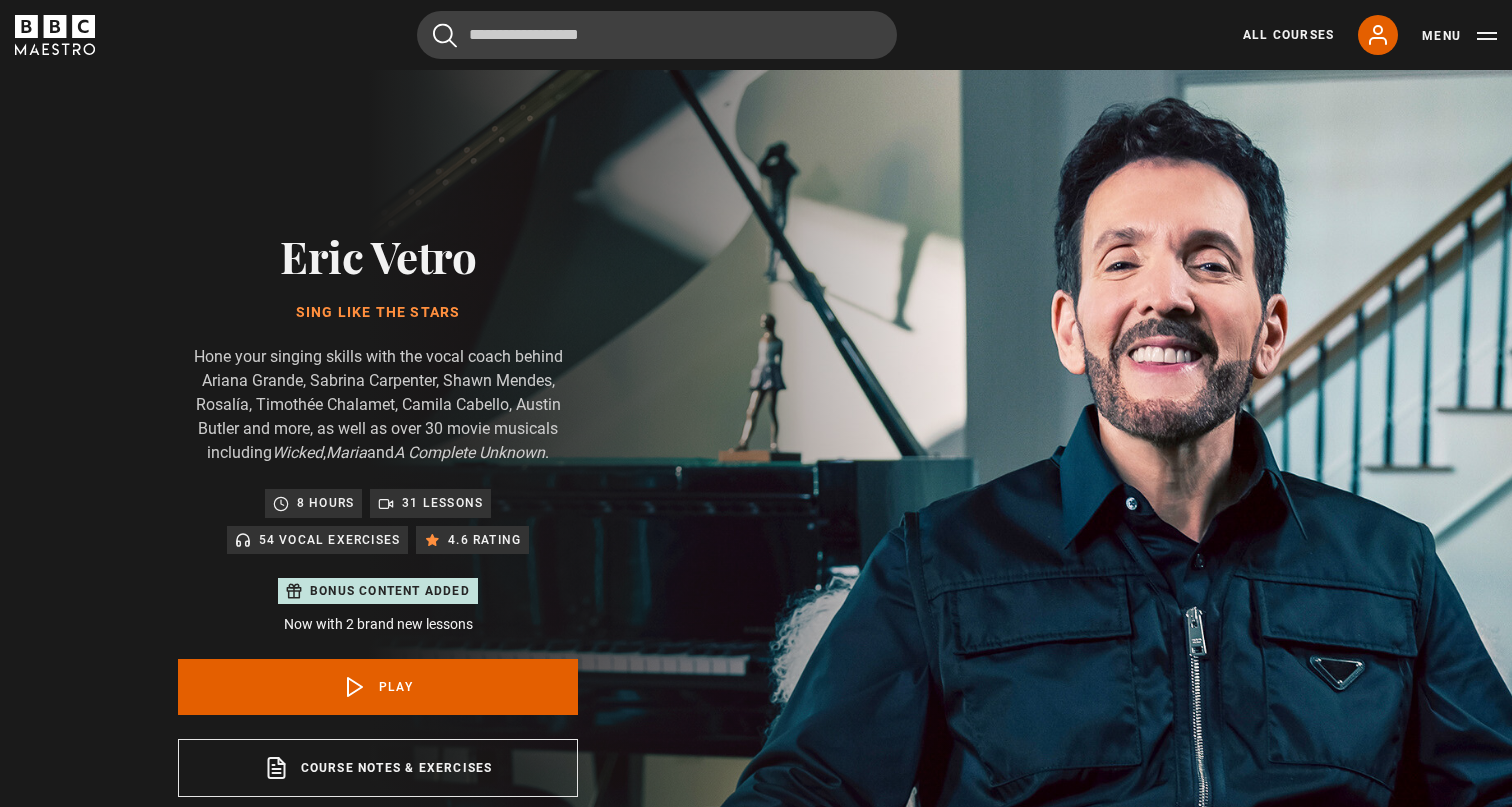 scroll, scrollTop: 956, scrollLeft: 0, axis: vertical 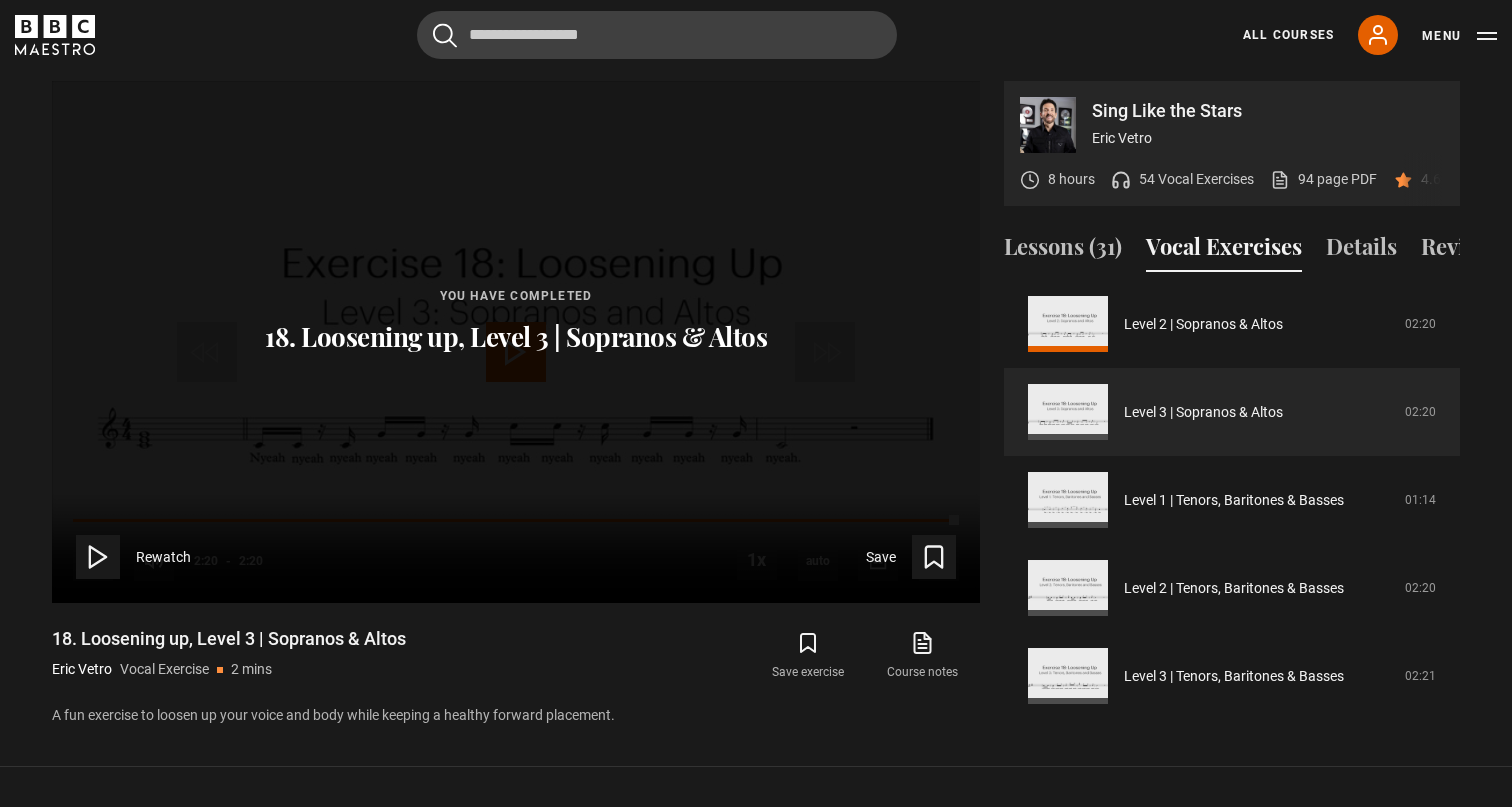 click on "All Courses
My Account
Search
Menu" at bounding box center [1358, 35] 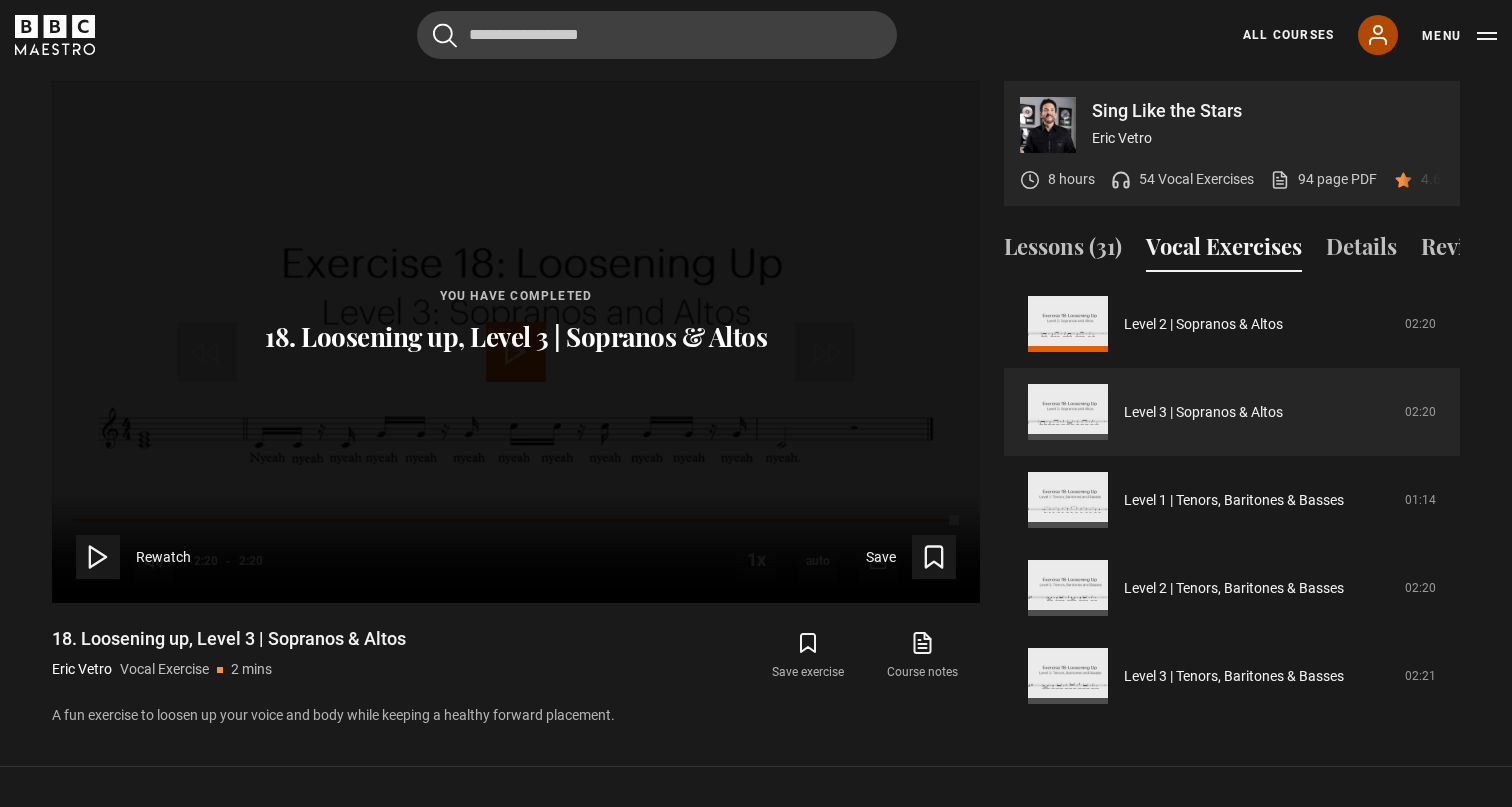 click 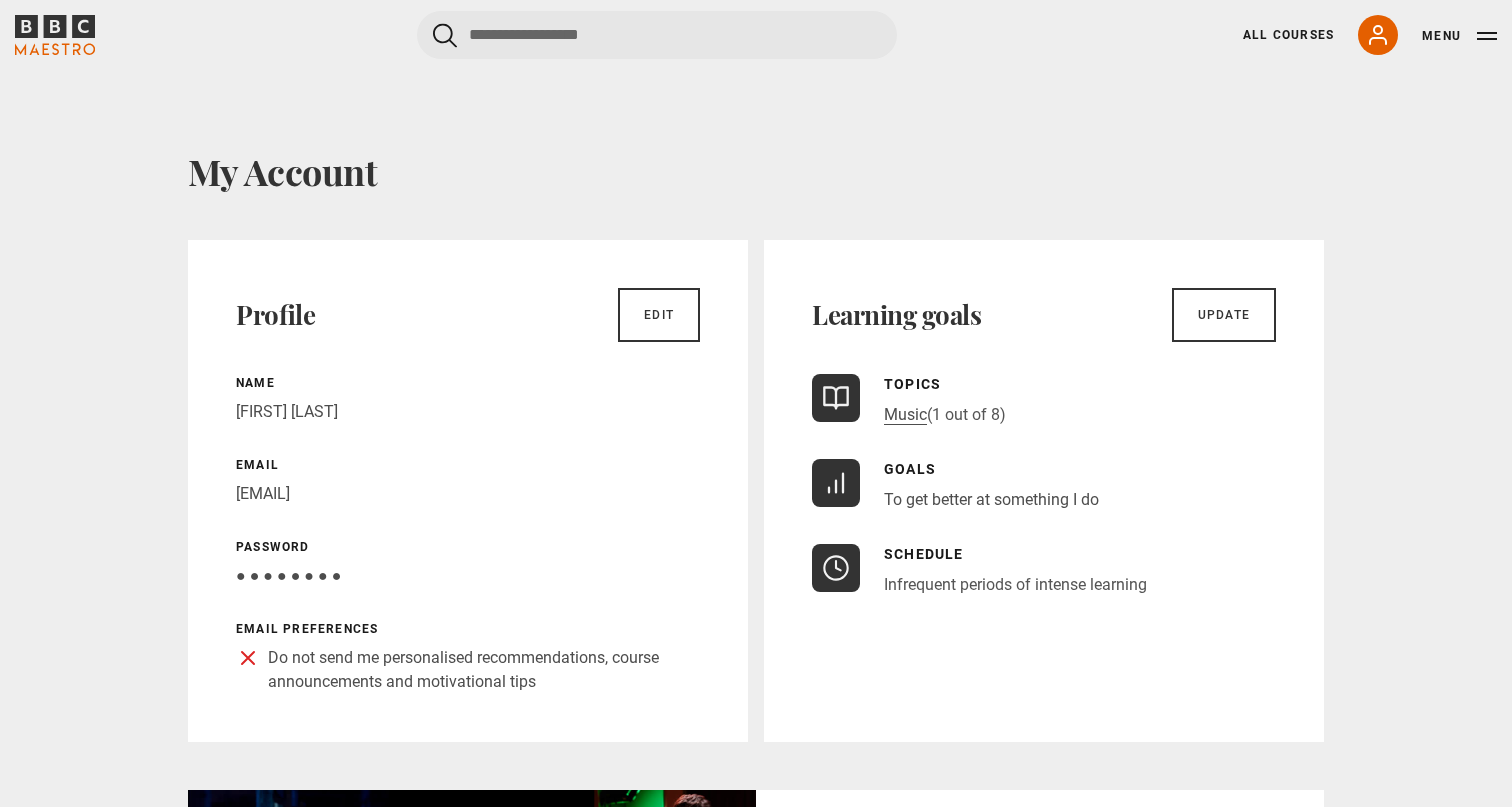 scroll, scrollTop: 51, scrollLeft: 0, axis: vertical 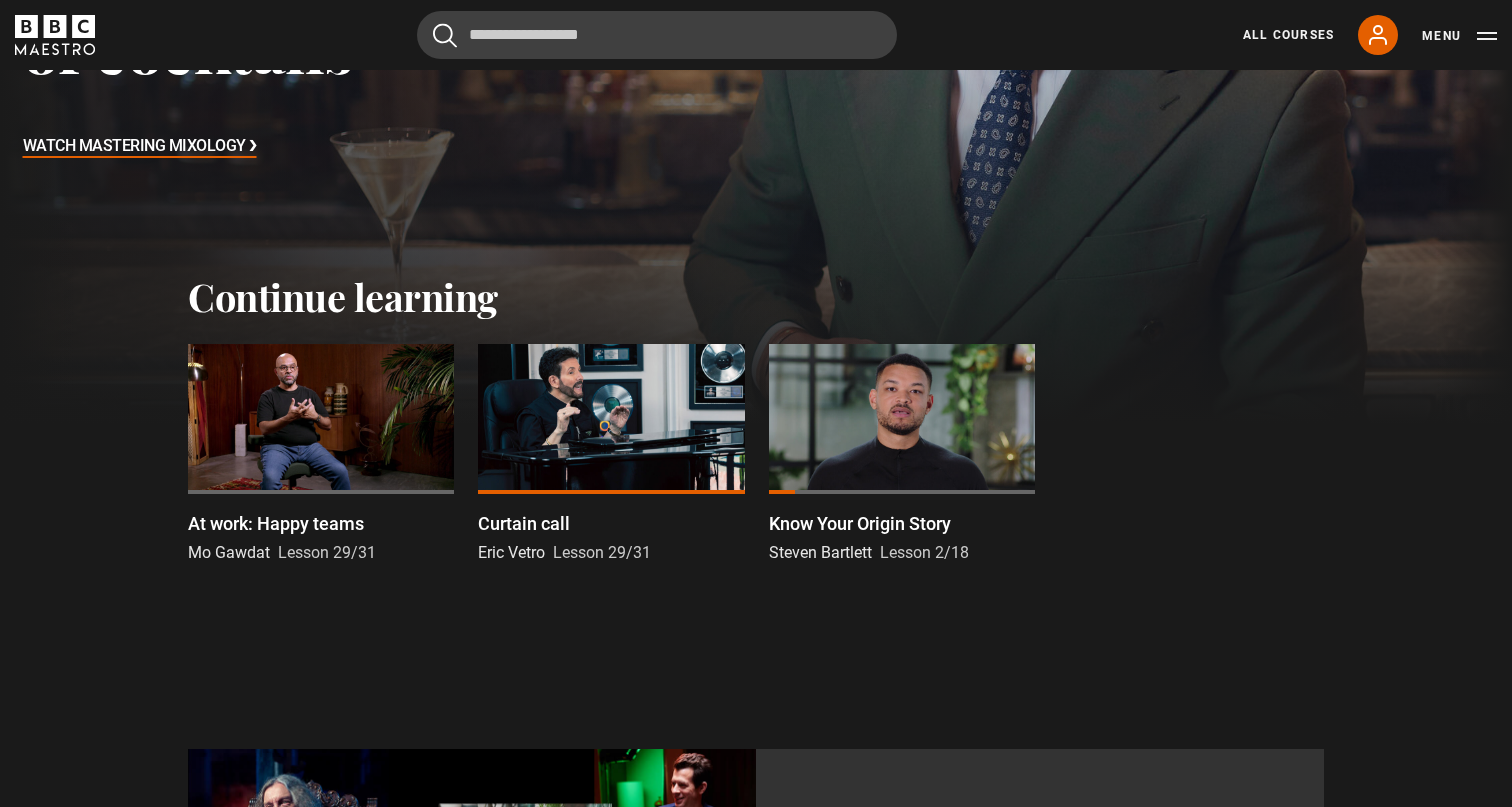 click on "Mo Gawdat" at bounding box center (229, 552) 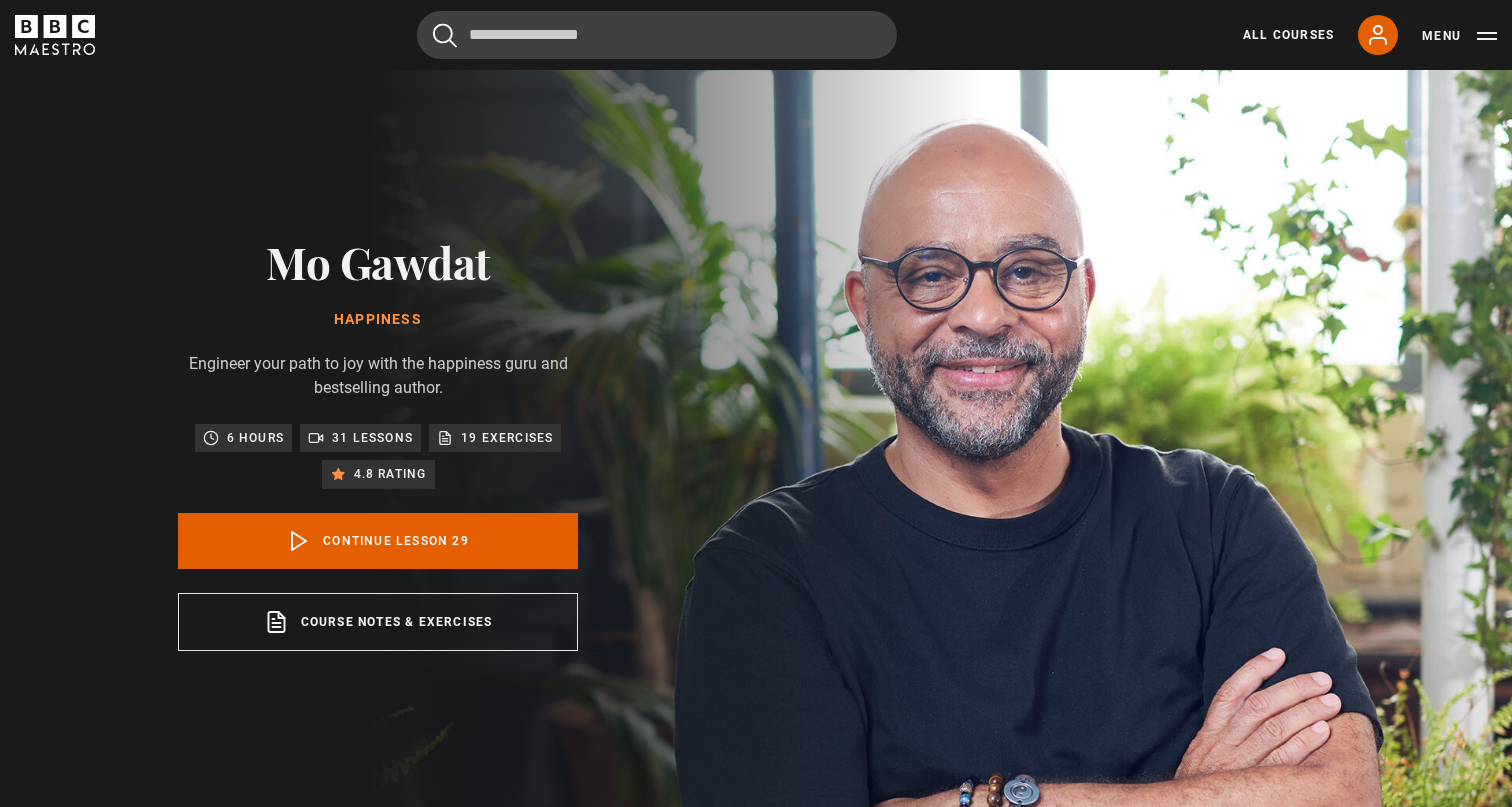 scroll, scrollTop: 817, scrollLeft: 0, axis: vertical 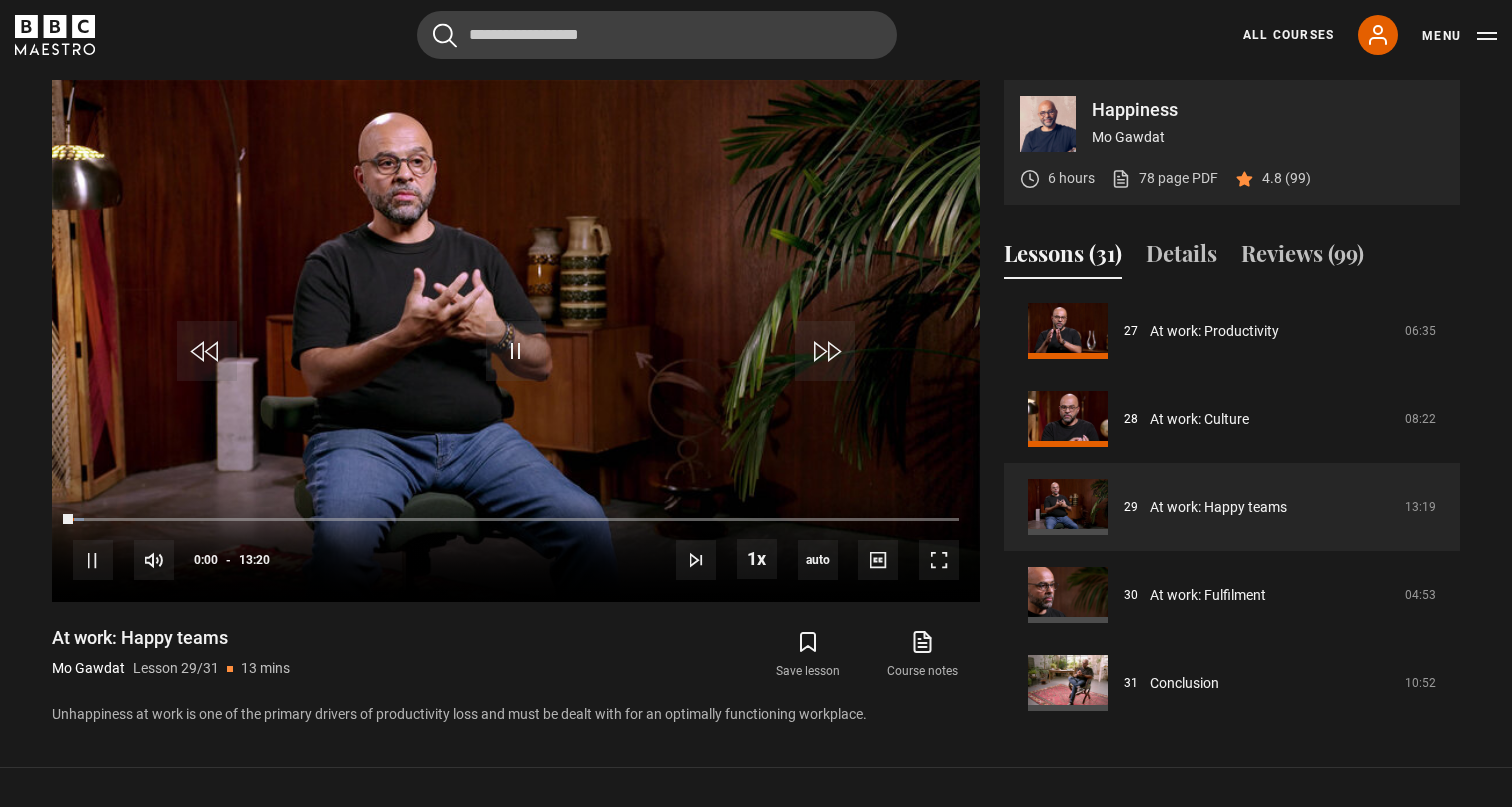 click on "Mo Gawdat" at bounding box center (88, 668) 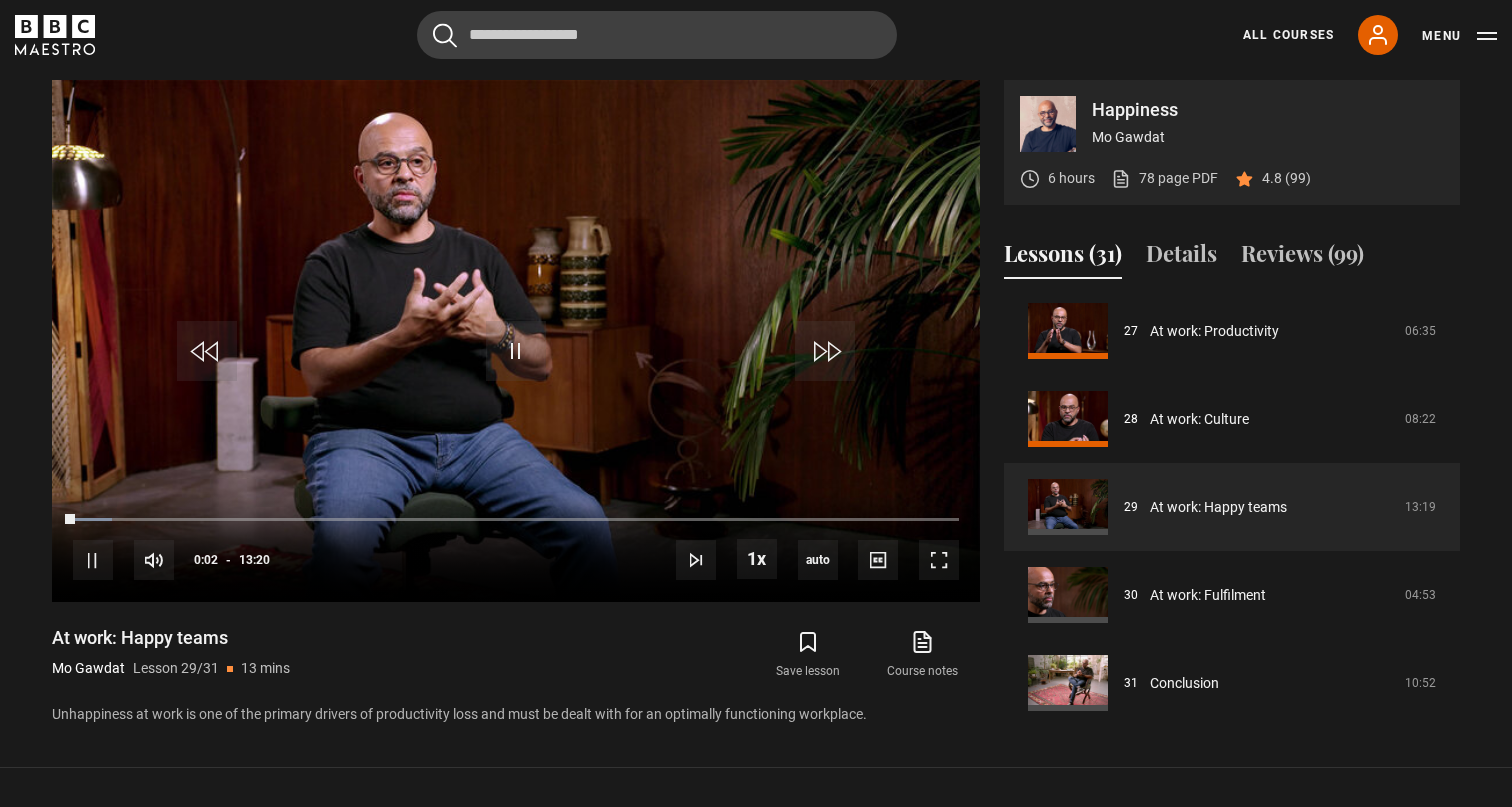 click on "Mo Gawdat" at bounding box center [1268, 137] 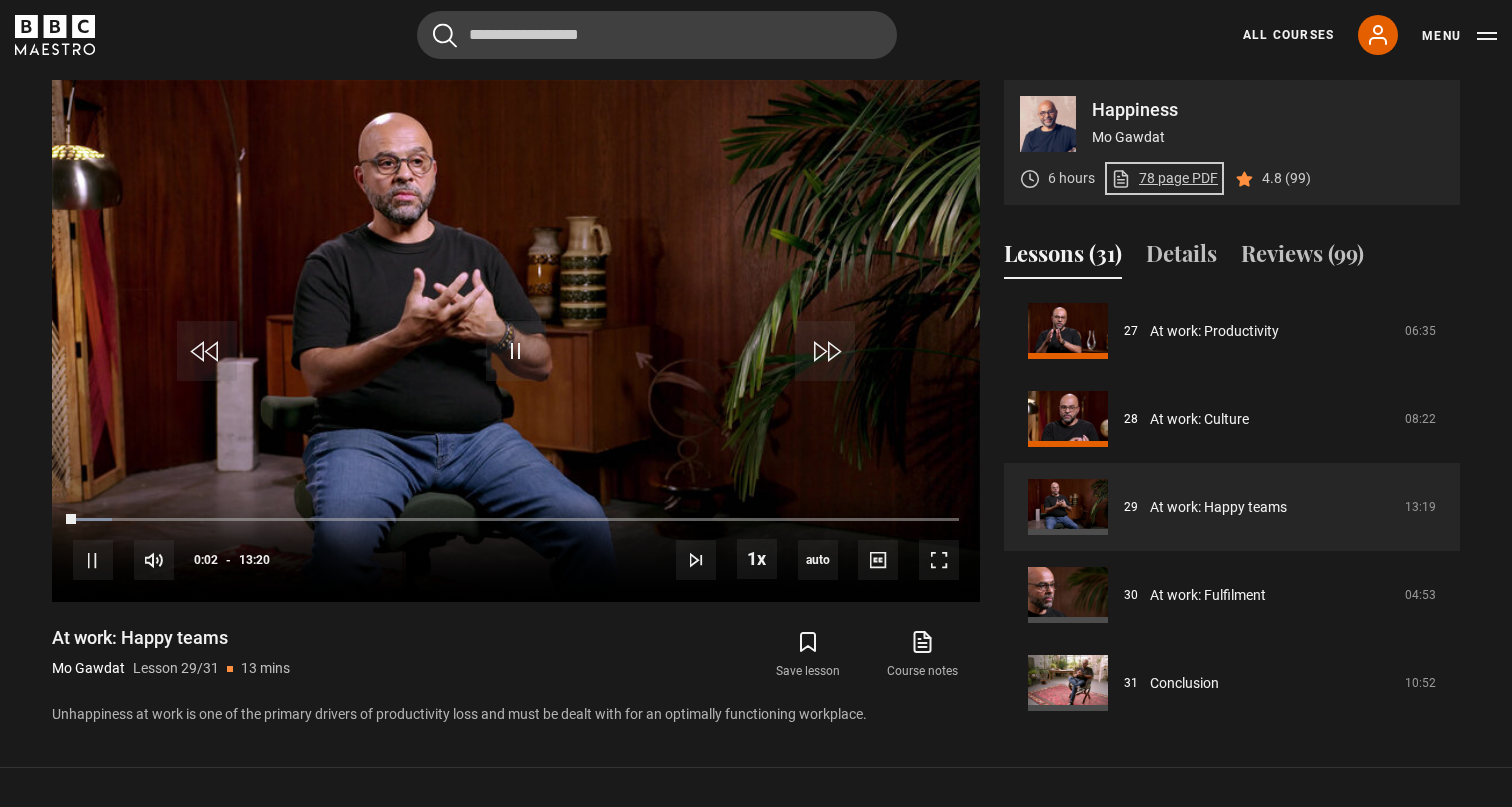 click on "78 page PDF
(opens in new tab)" at bounding box center [1164, 178] 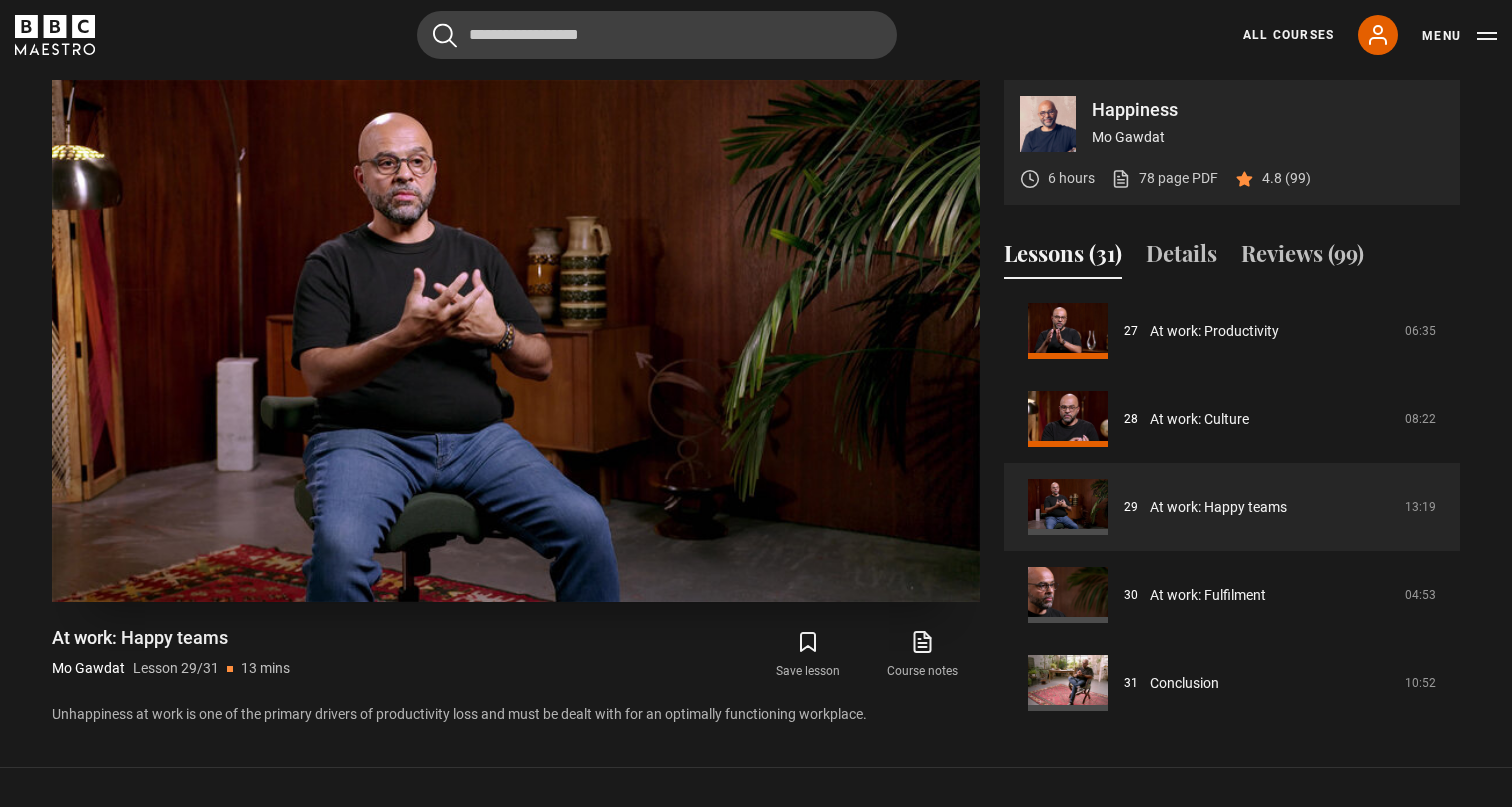 click at bounding box center [516, 341] 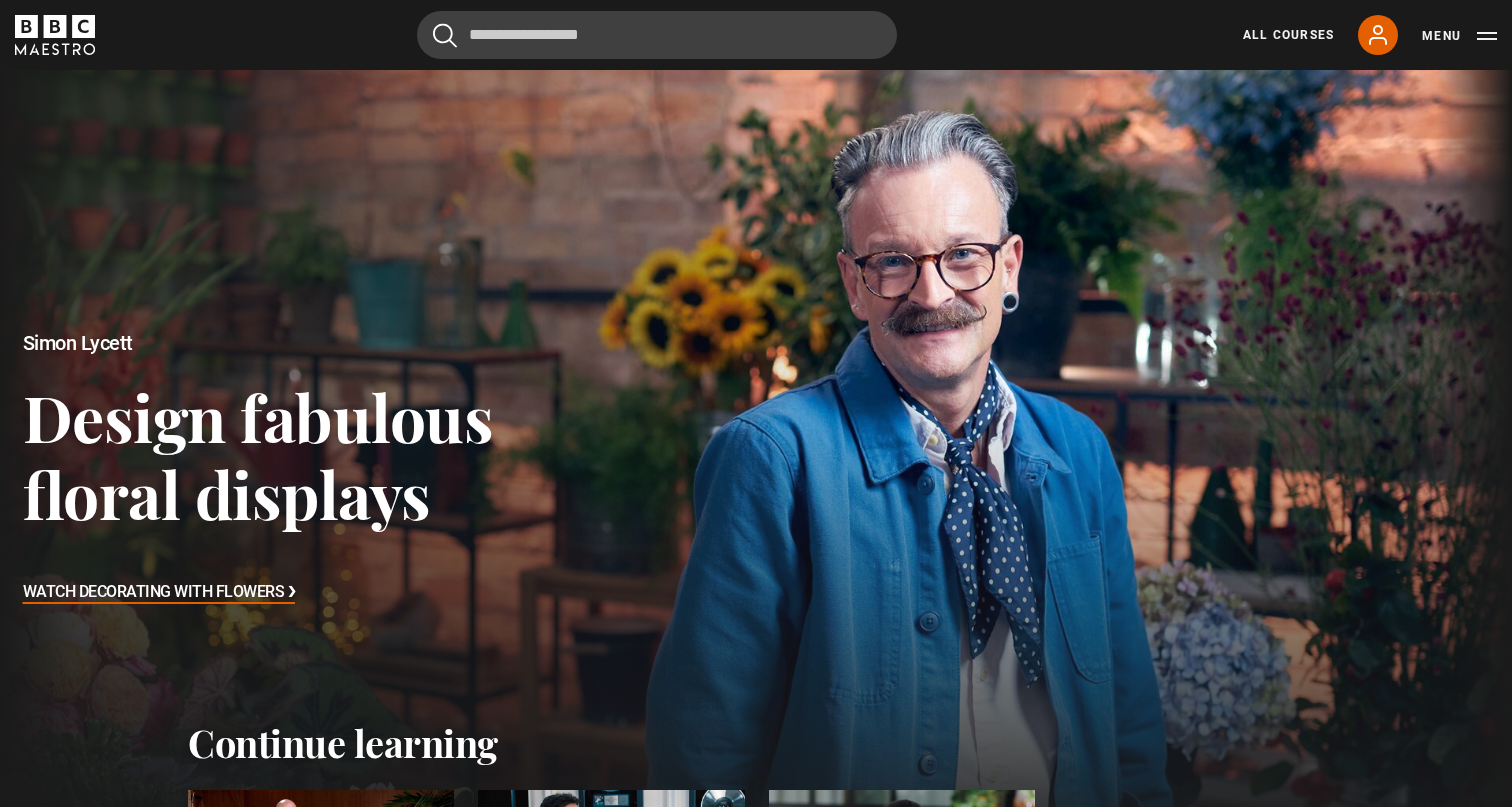 scroll, scrollTop: 0, scrollLeft: 0, axis: both 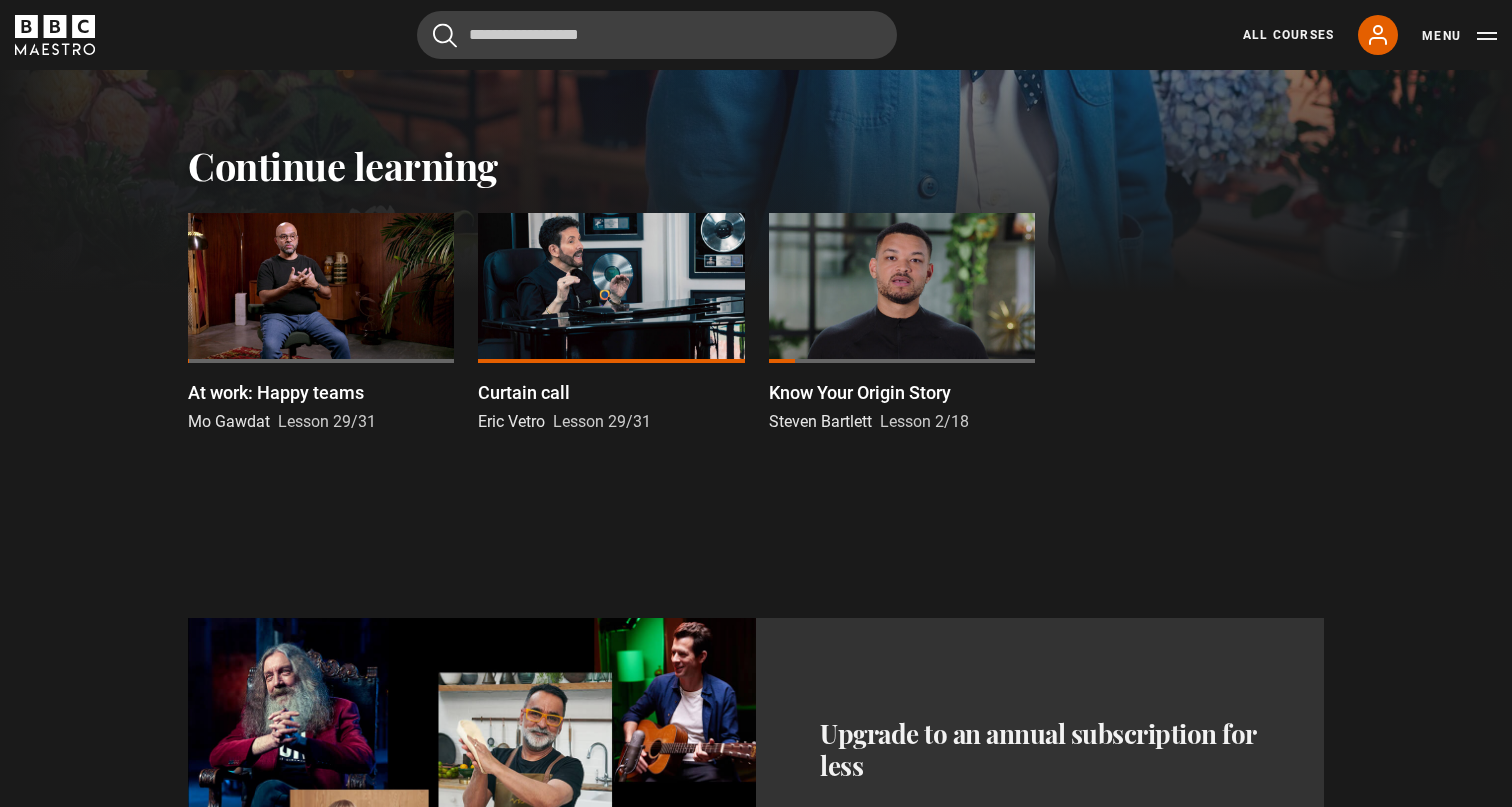click at bounding box center (902, 288) 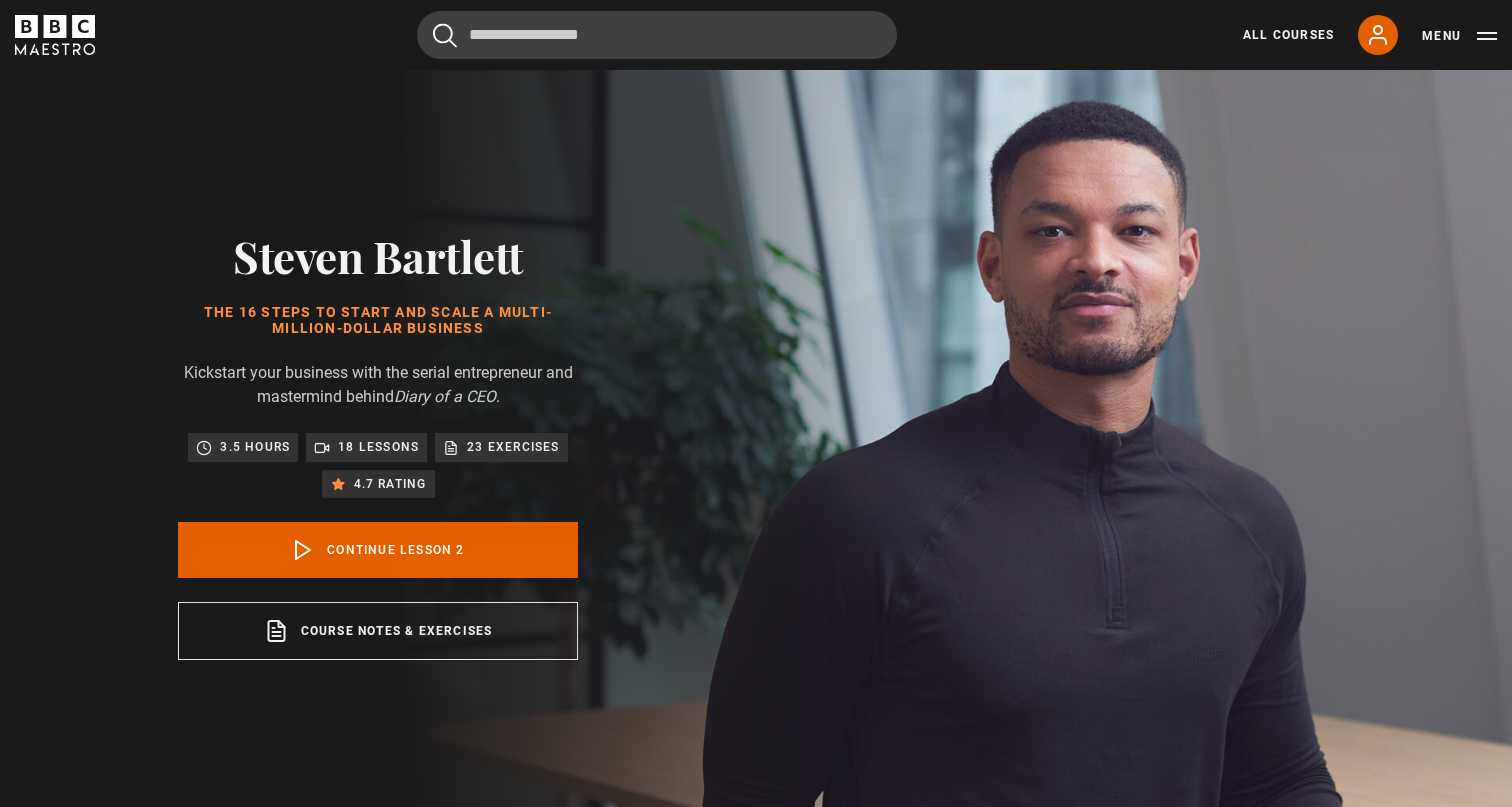 scroll, scrollTop: 820, scrollLeft: 0, axis: vertical 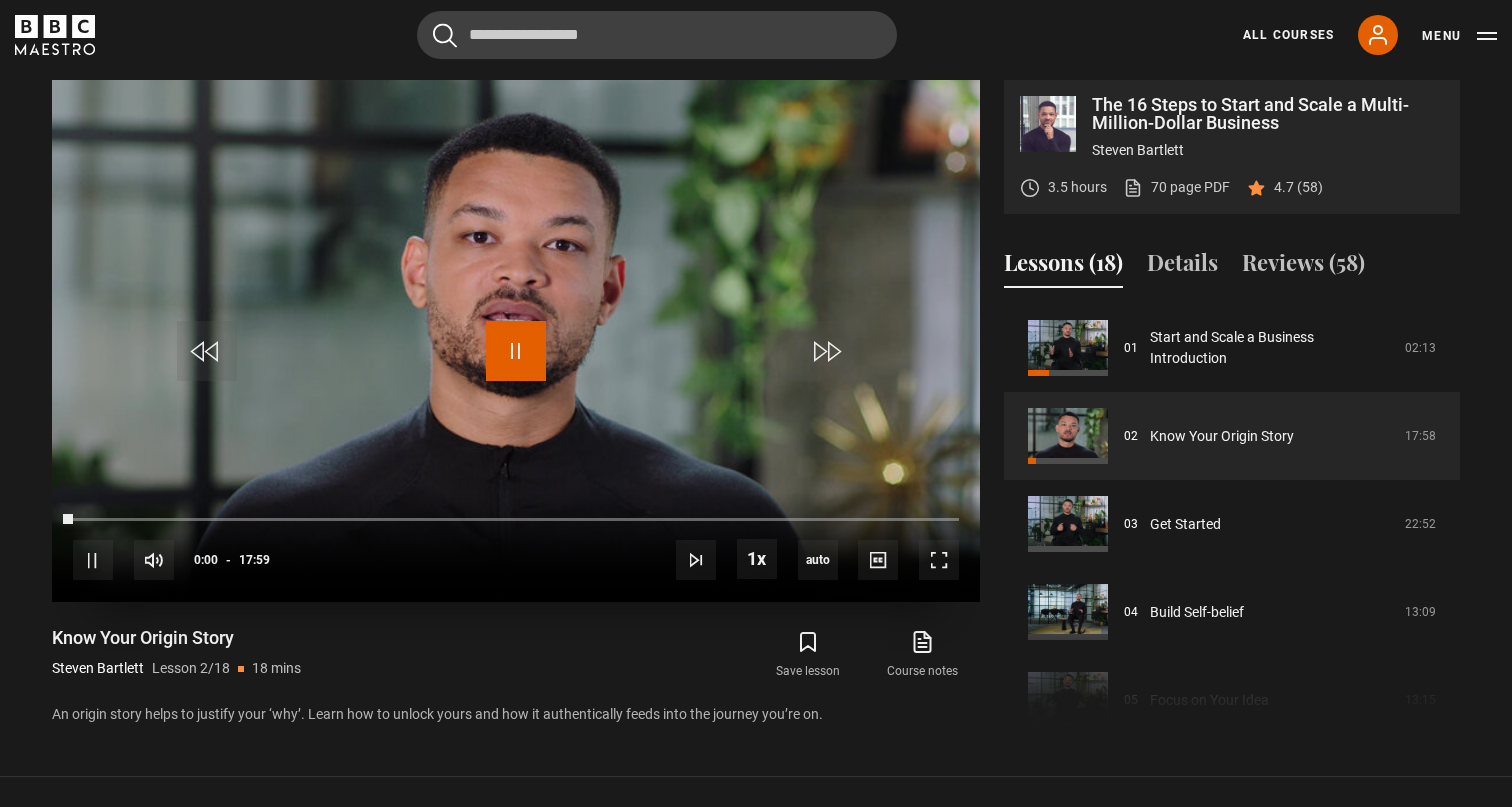 click at bounding box center [516, 351] 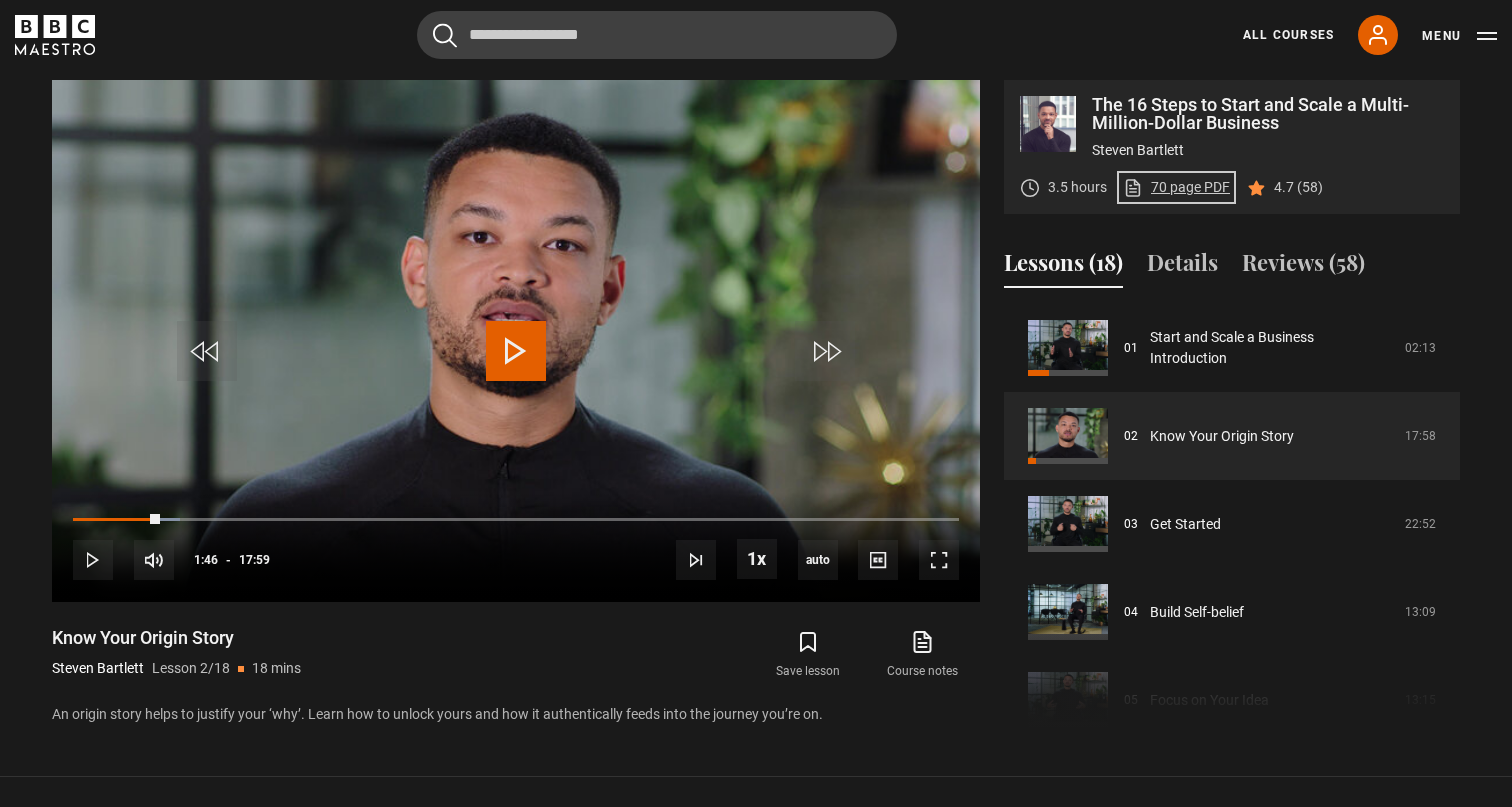 click on "70 page PDF
(opens in new tab)" at bounding box center (1176, 187) 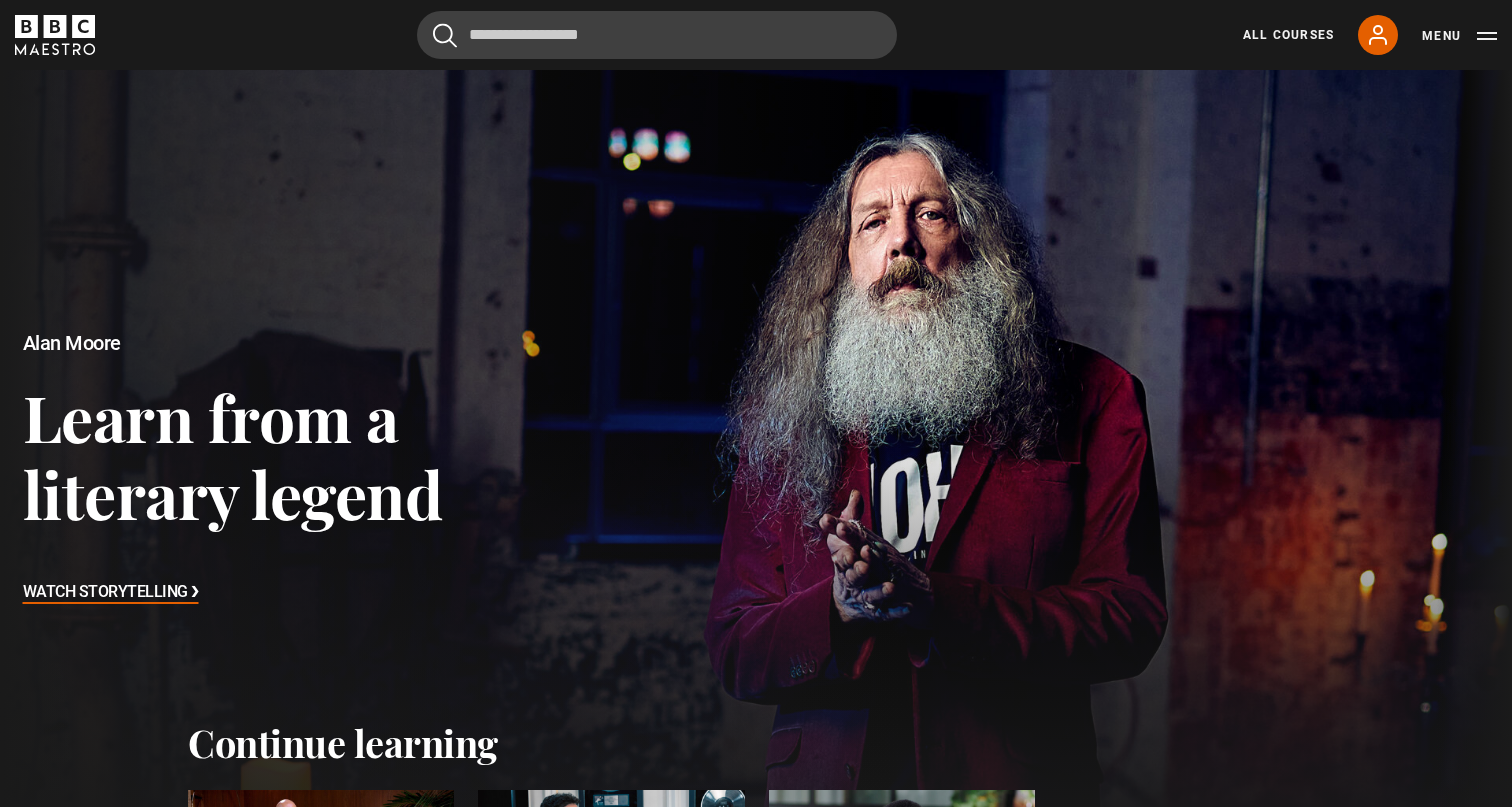 scroll, scrollTop: 63, scrollLeft: 0, axis: vertical 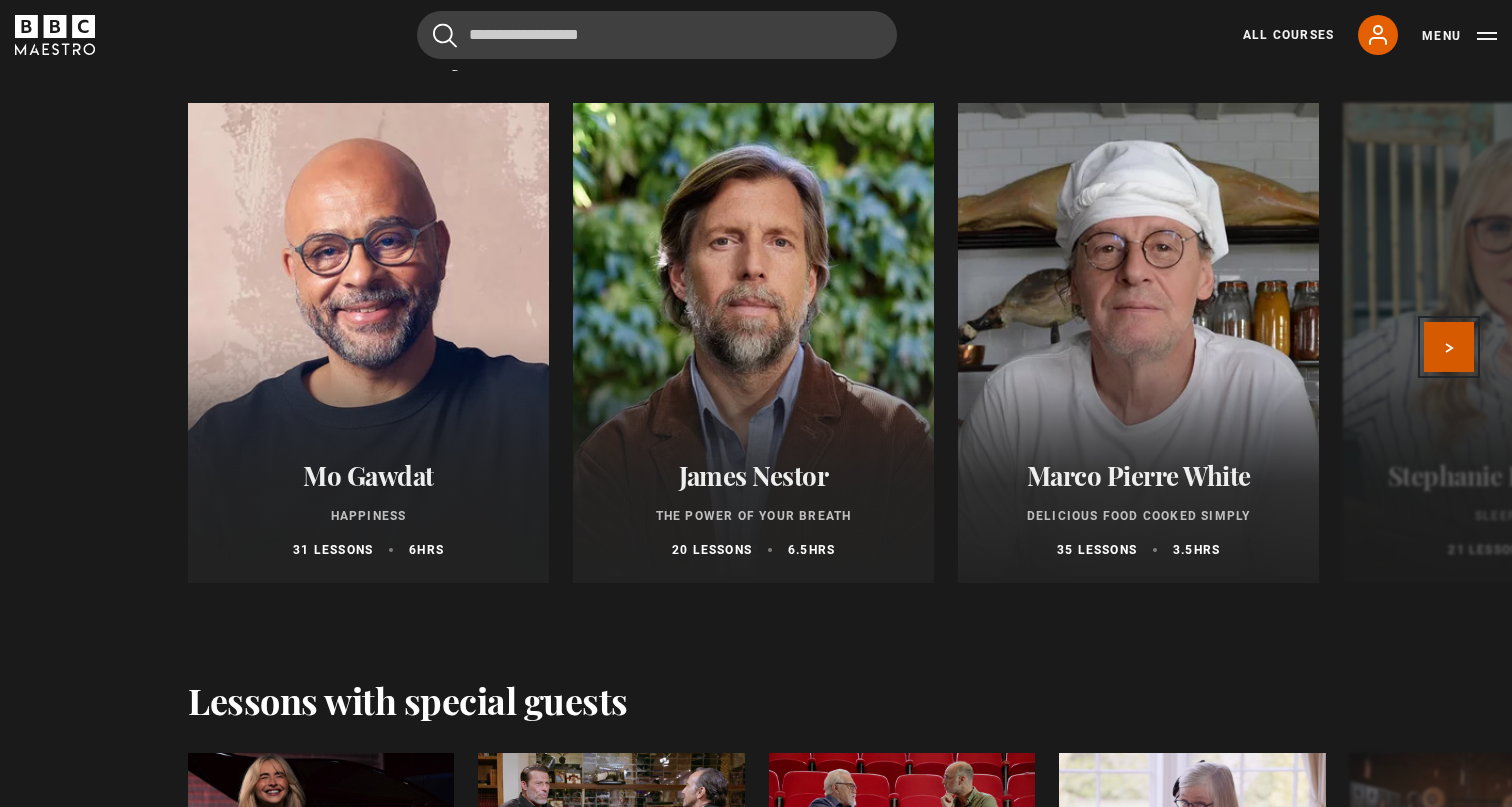 click on "Next" at bounding box center (1449, 347) 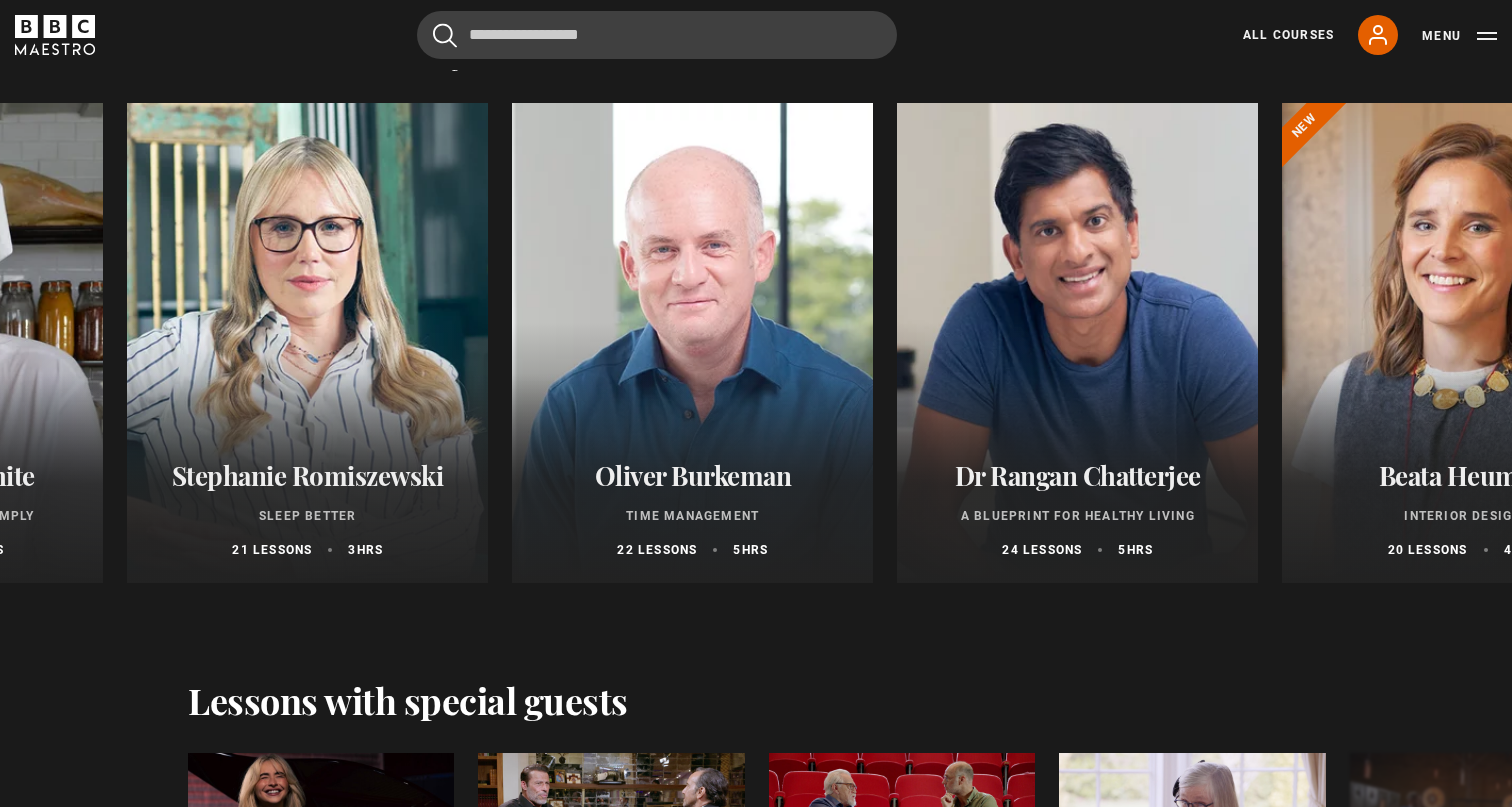 click on "Lessons with special guests" at bounding box center (408, 700) 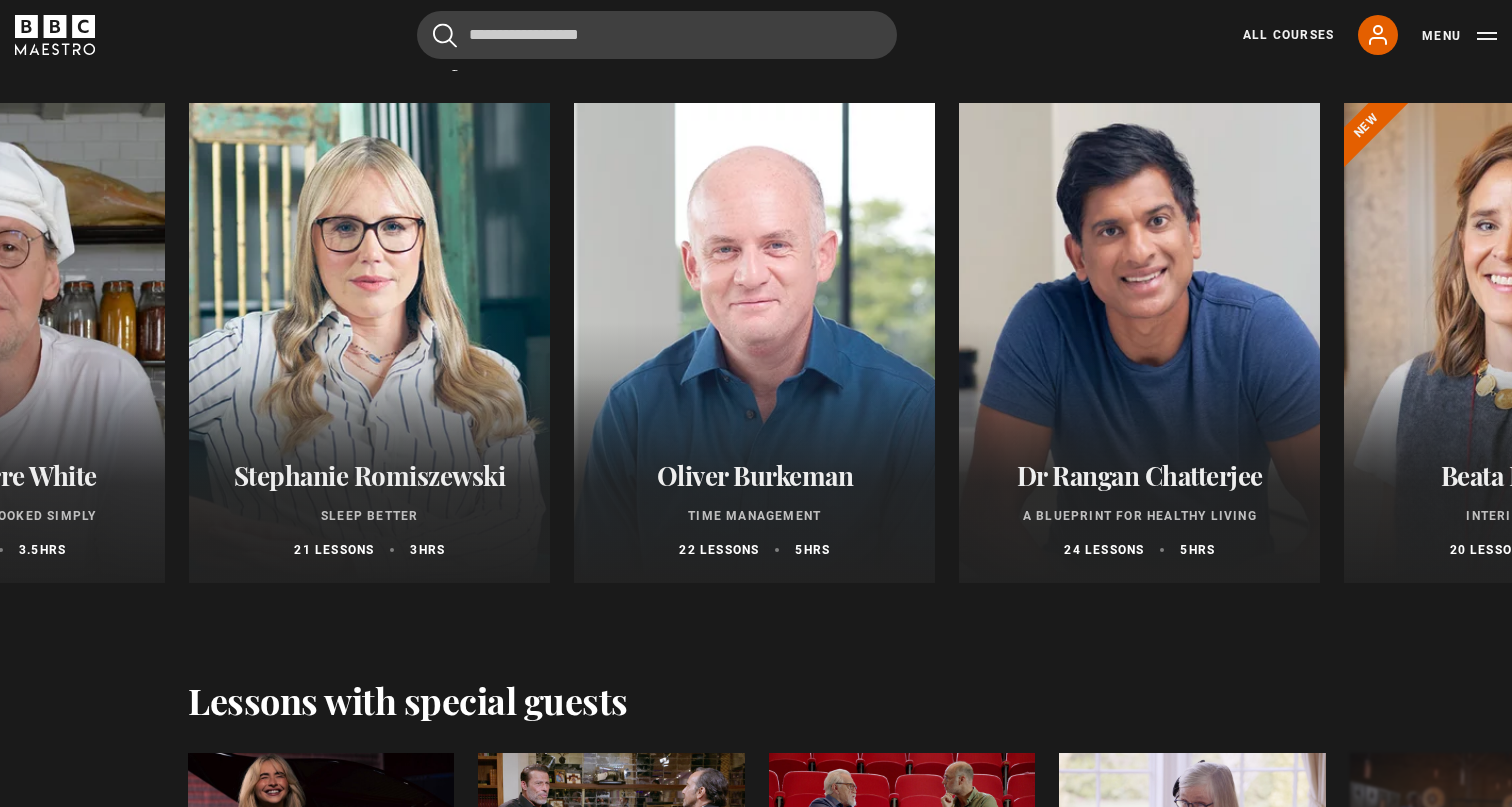 click on "Recommended
Self-awareness
Evy Poumpouras
Lesson 3/24
This is it, this is now
Oliver Burkeman
Lesson 5/22
Linguine tomato sauce
Marco Pierre White
Lesson 15/35
Becoming a writer
Alan Moore
Lesson 3/33
Build Self-belief
Steven Bartlett
Lesson 4/18
What is happiness?
Mo Gawdat
Lesson 3/31
Ideas
Agatha Christie
Lesson 4/12
Find your expression
Beata Heuman
Lesson 2/20
Healthy habit formation
Dr Rangan Chatterjee
Lesson 2/24
Chicken biriyani
Vineet Bhatia
Lesson 26/30
Previous
Next
Popular topics
How to get people to talk
Evy Poumpouras
Lesson 10/24
Authentic passion
Richard  Greene" at bounding box center [756, -590] 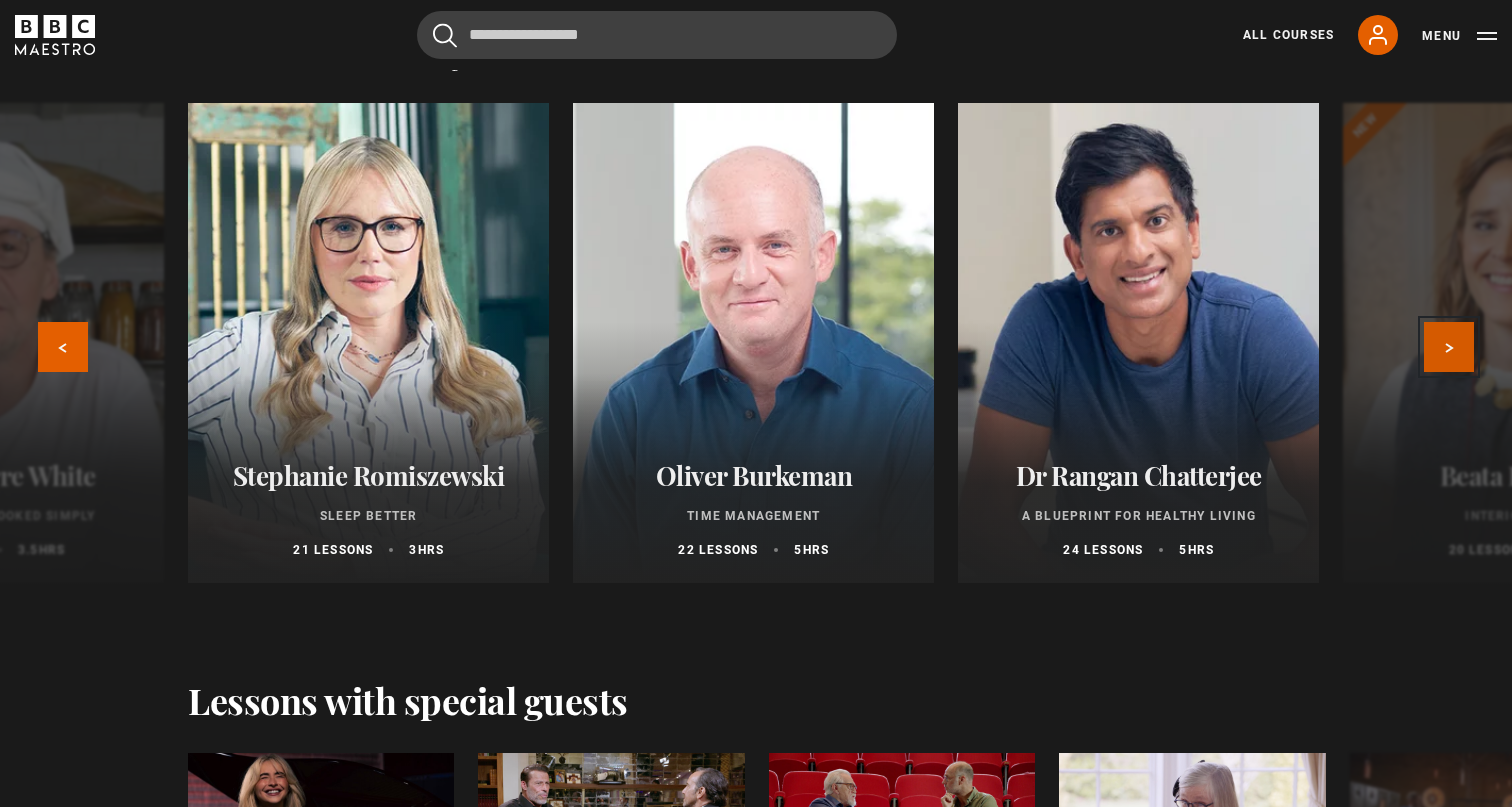 click on "Next" at bounding box center [1449, 347] 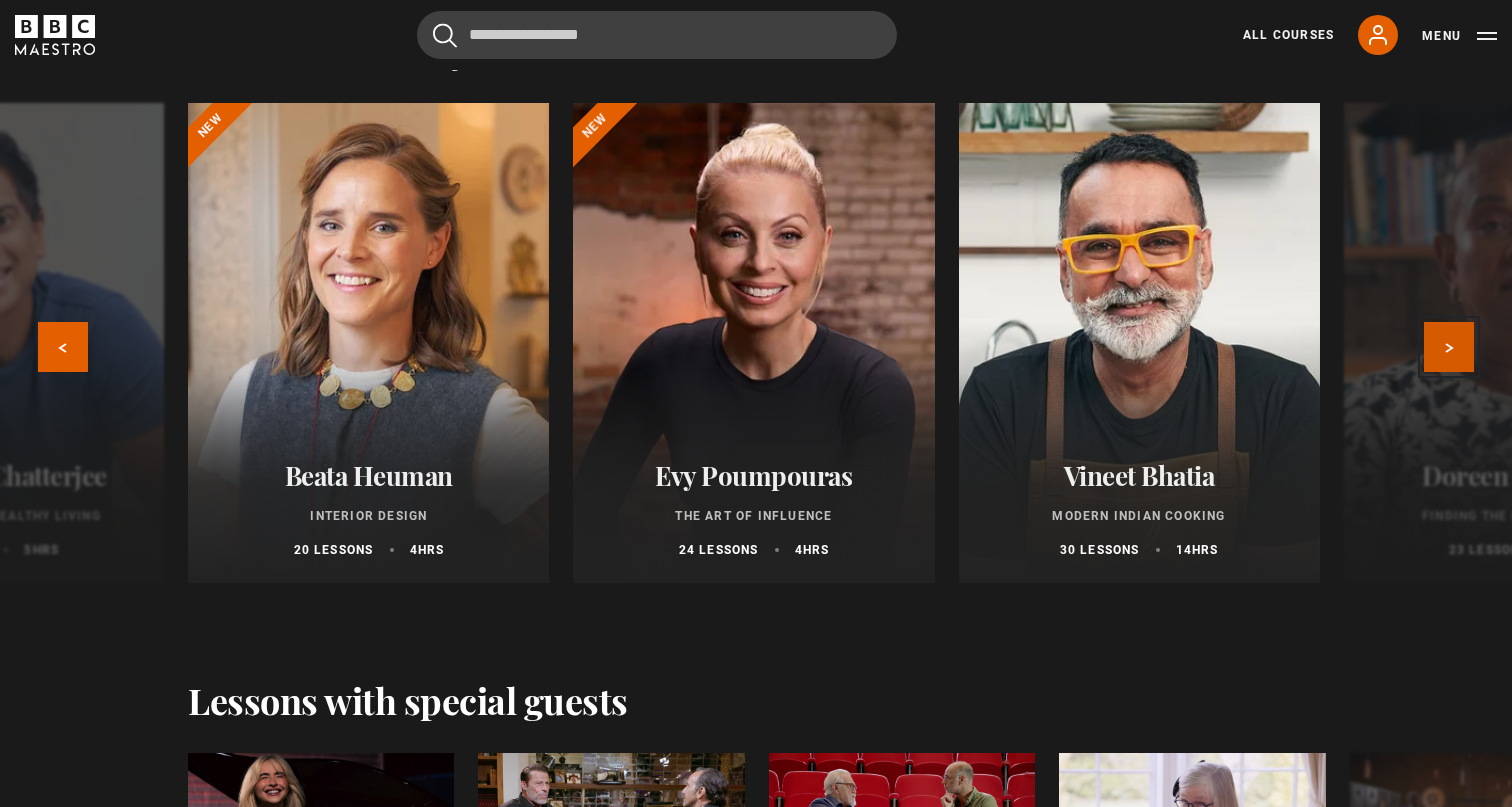 click on "Next" at bounding box center [1449, 347] 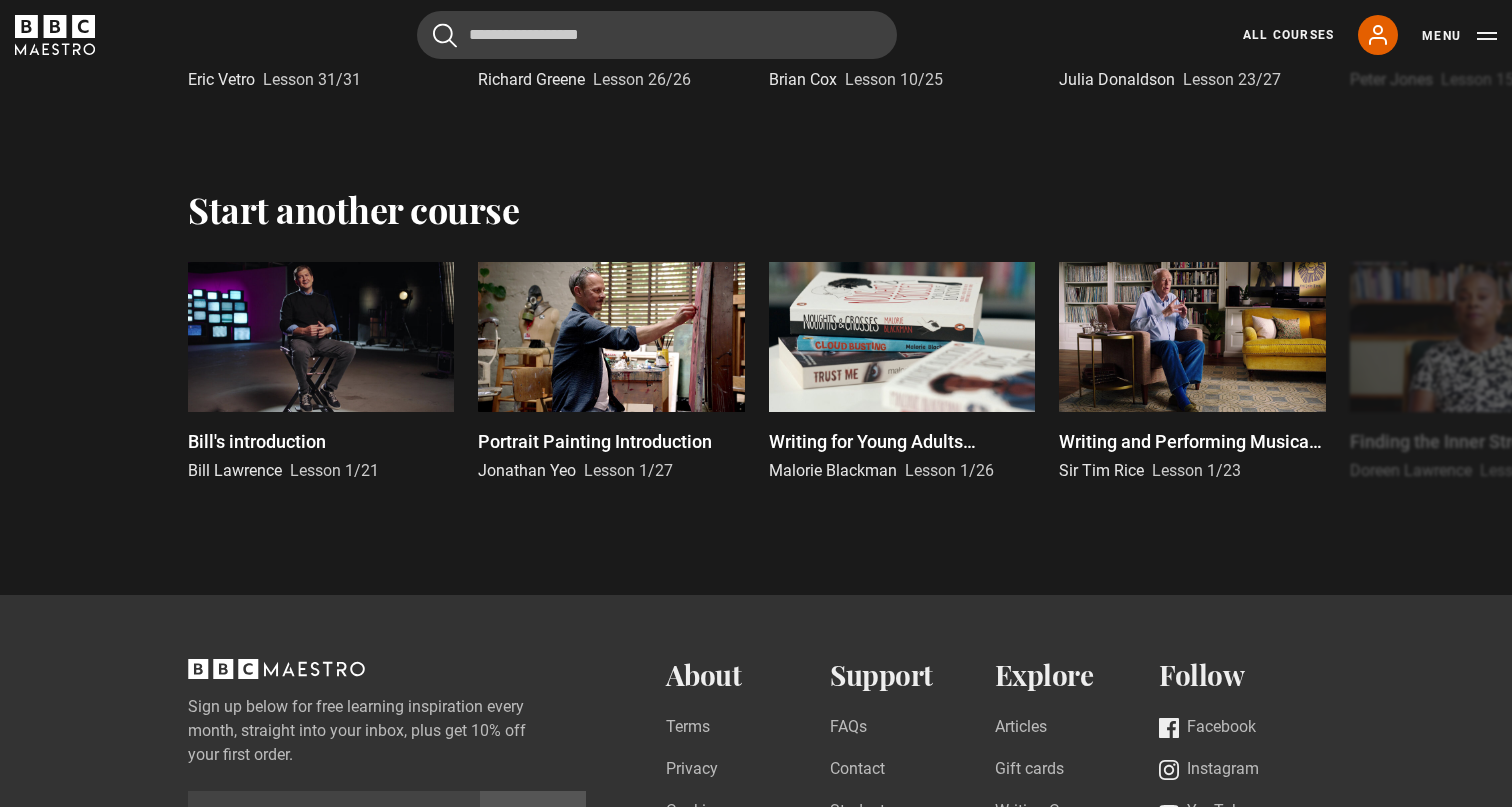 scroll, scrollTop: 5343, scrollLeft: 0, axis: vertical 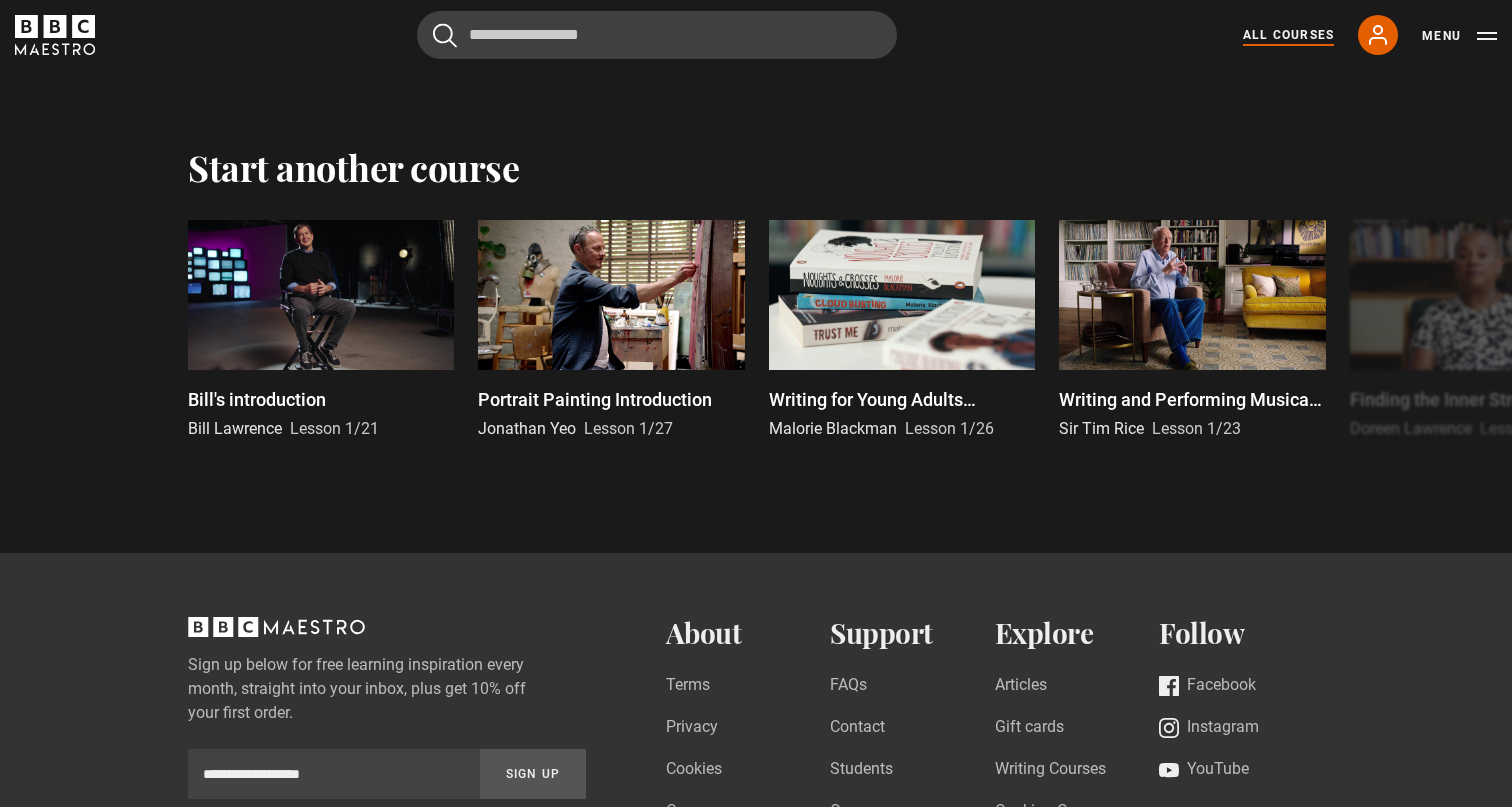 click on "All Courses" at bounding box center (1288, 35) 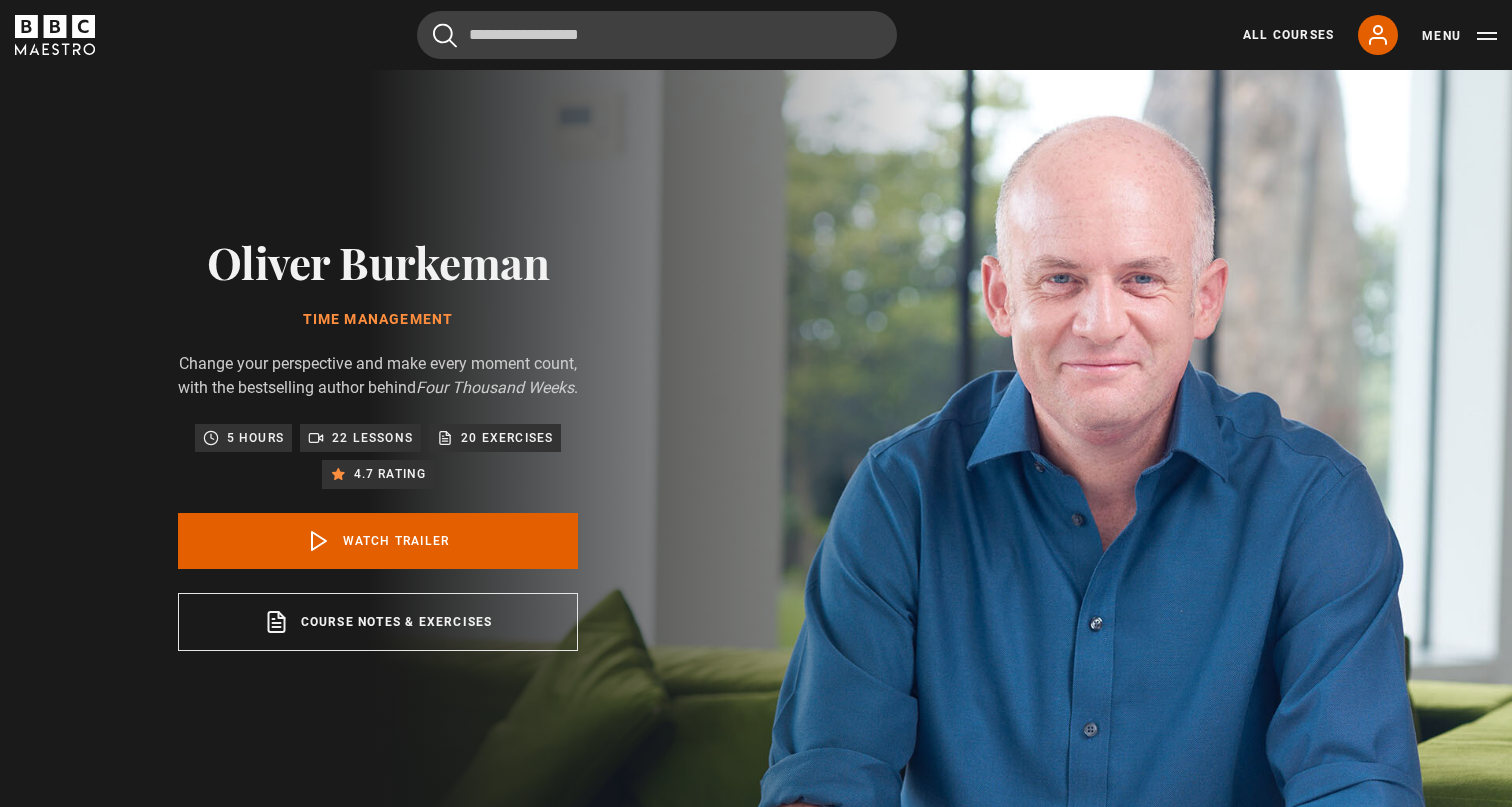 scroll, scrollTop: 0, scrollLeft: 0, axis: both 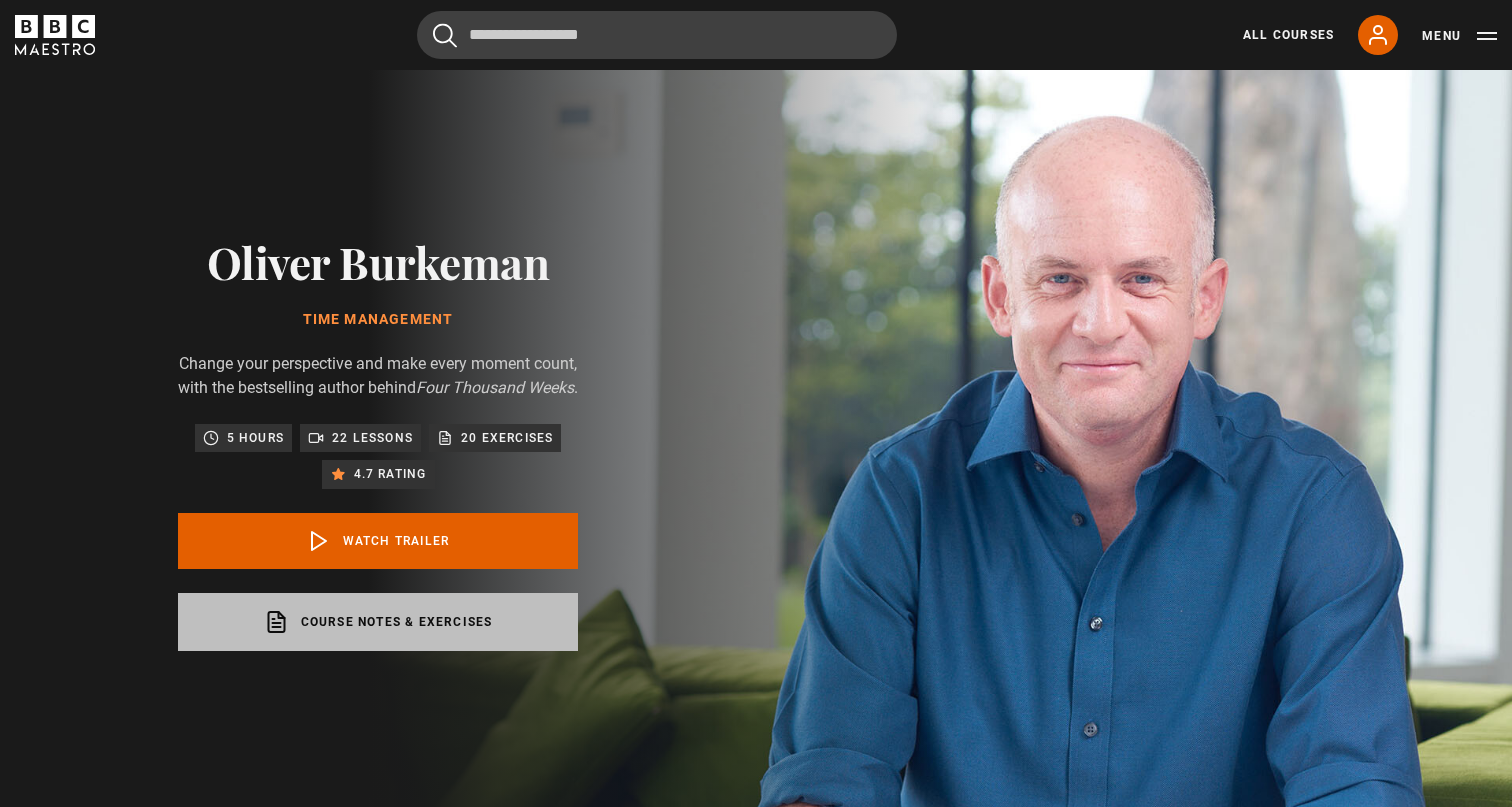 click on "Course notes & exercises
opens in a new tab" at bounding box center [378, 622] 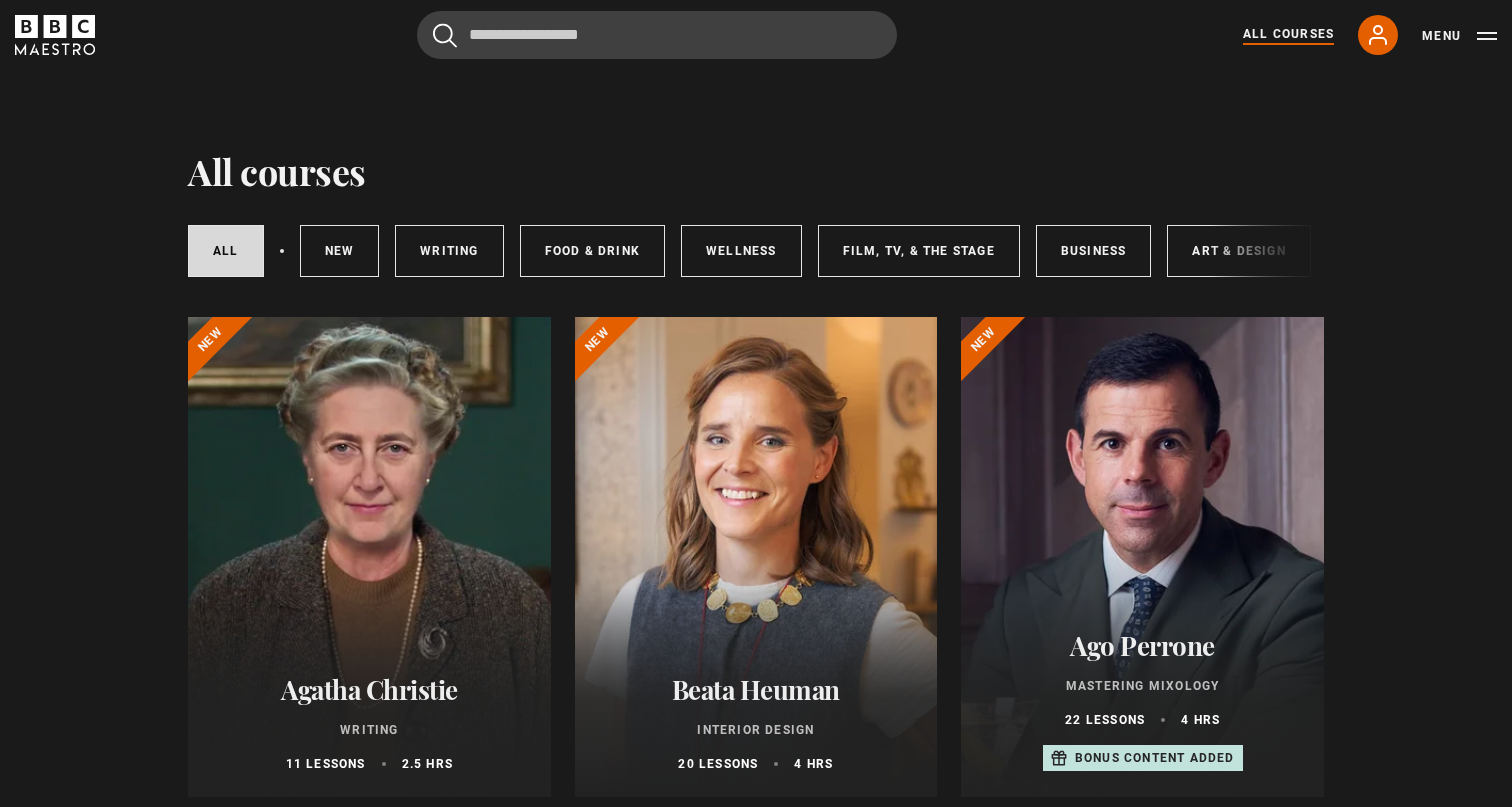 scroll, scrollTop: 0, scrollLeft: 0, axis: both 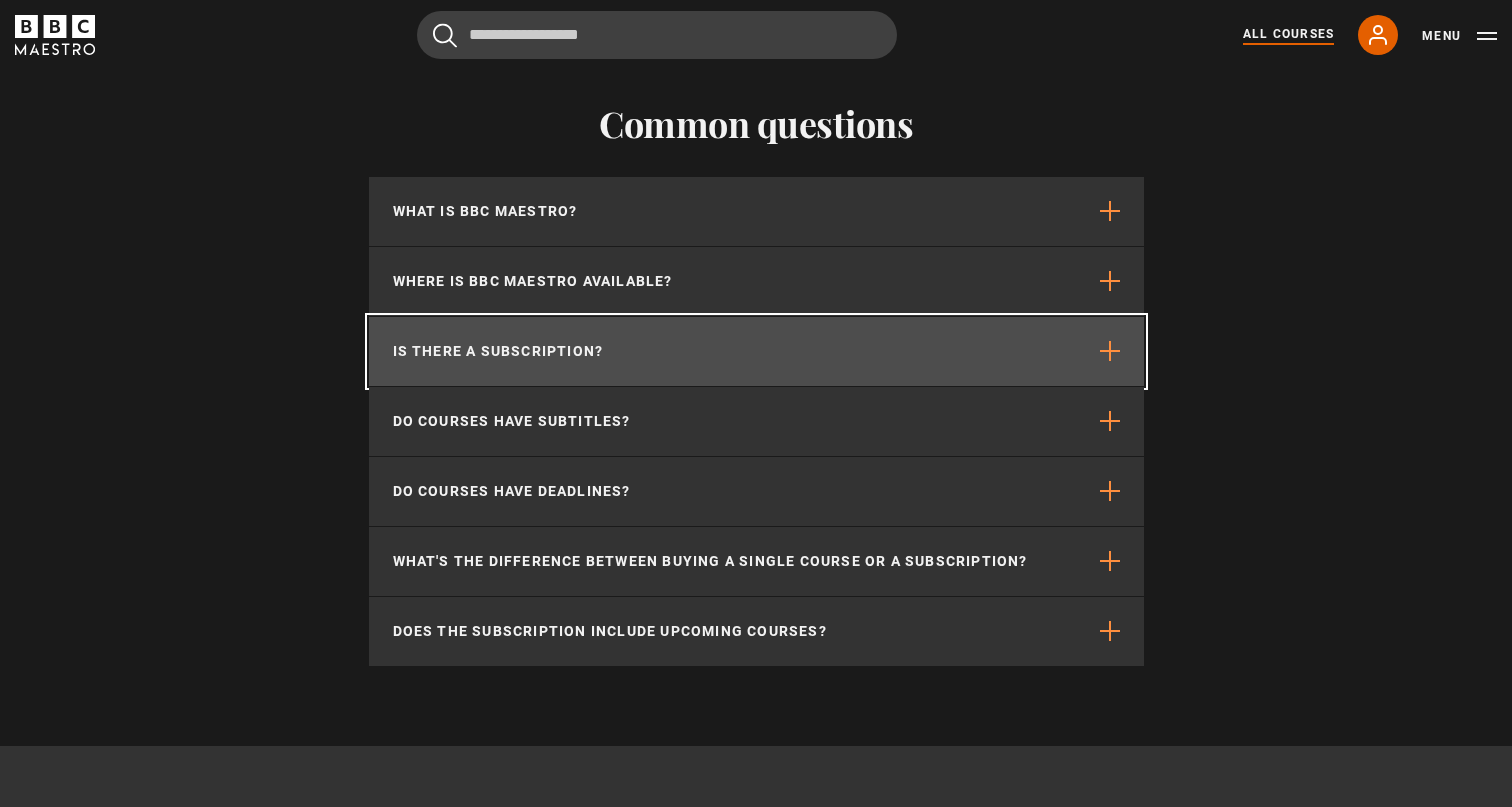 click on "Is there a subscription?" at bounding box center (756, 351) 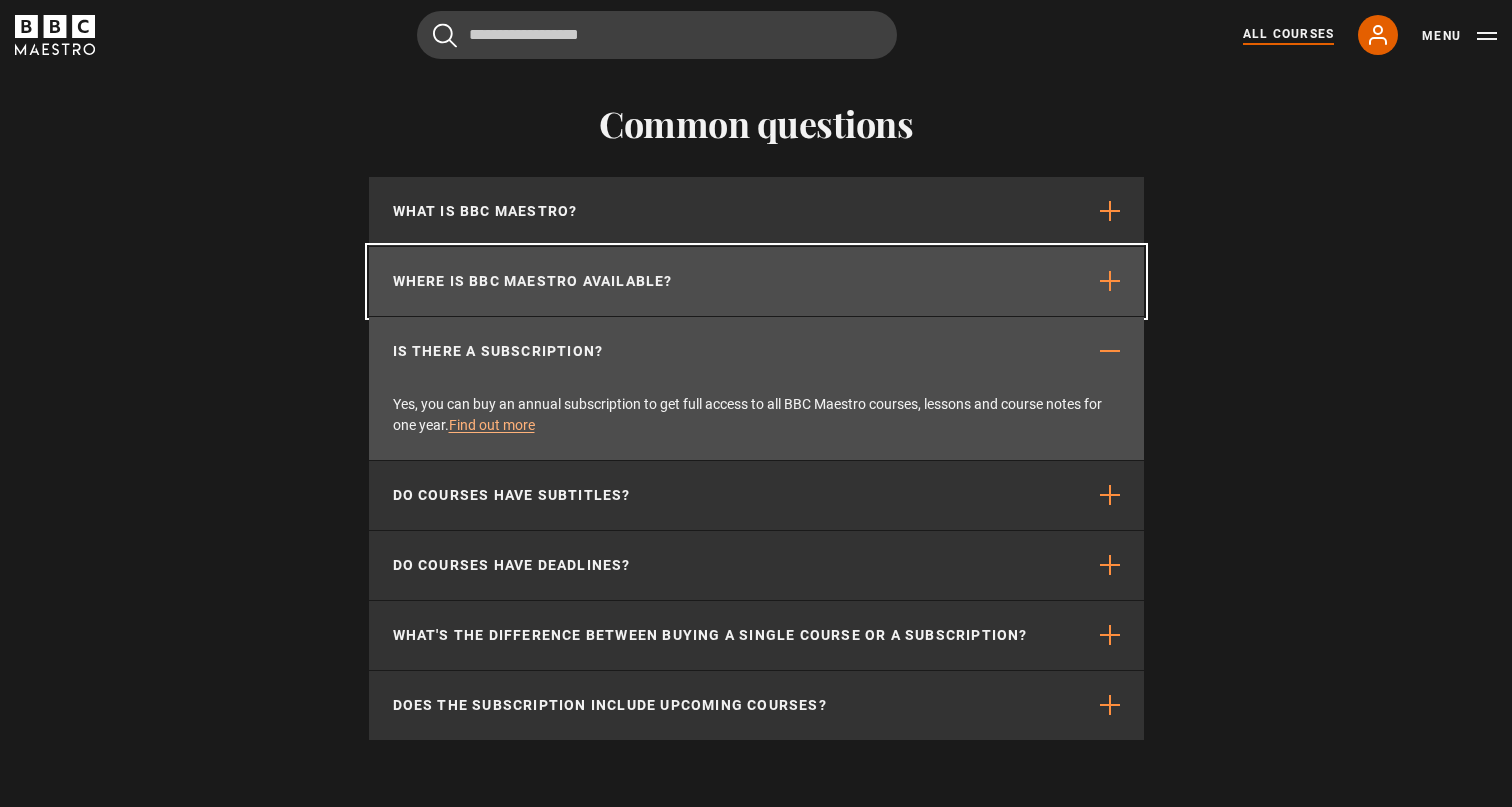 click on "Where is BBC Maestro available?" at bounding box center [533, 281] 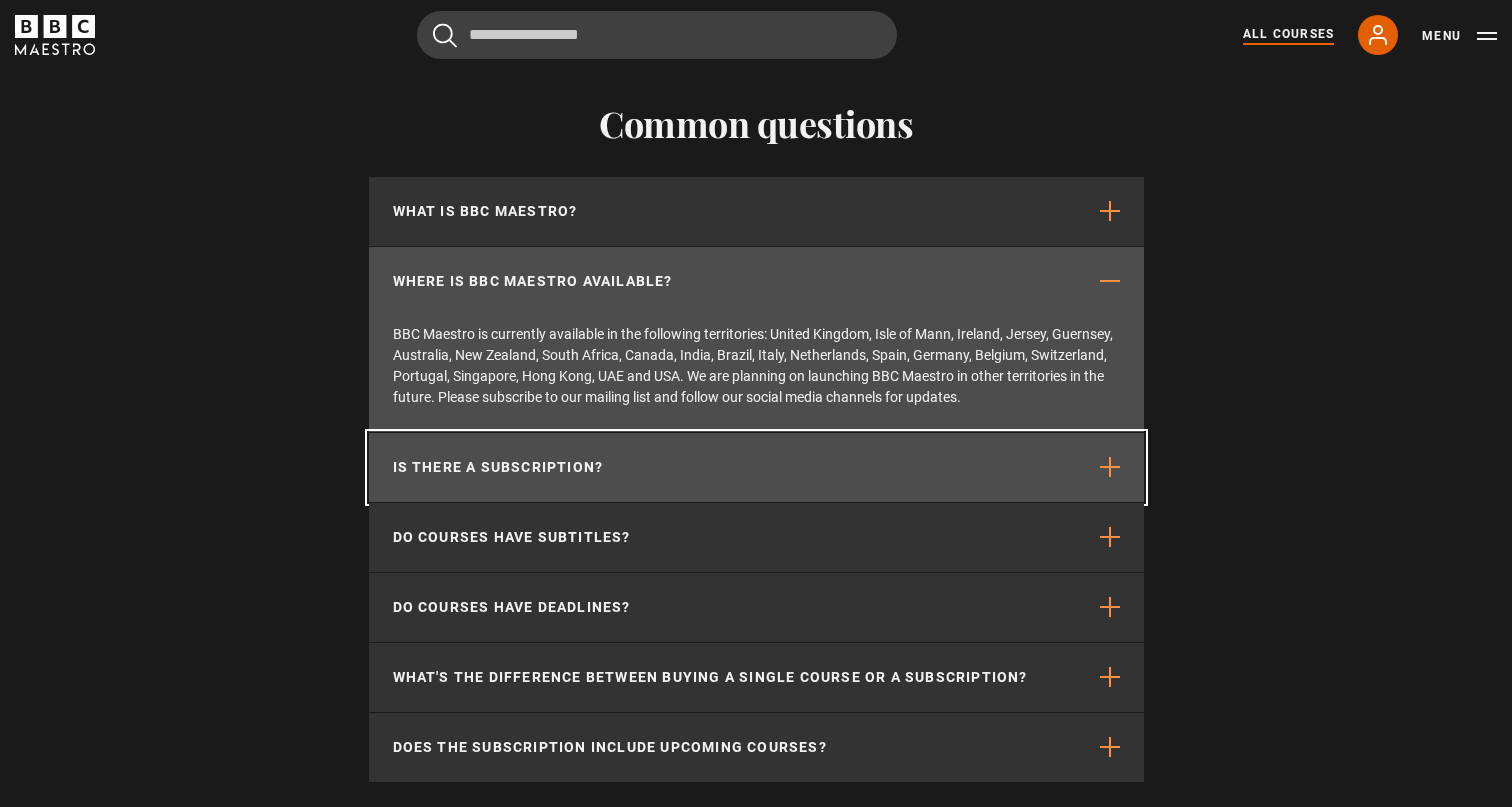 click on "Is there a subscription?" at bounding box center (756, 467) 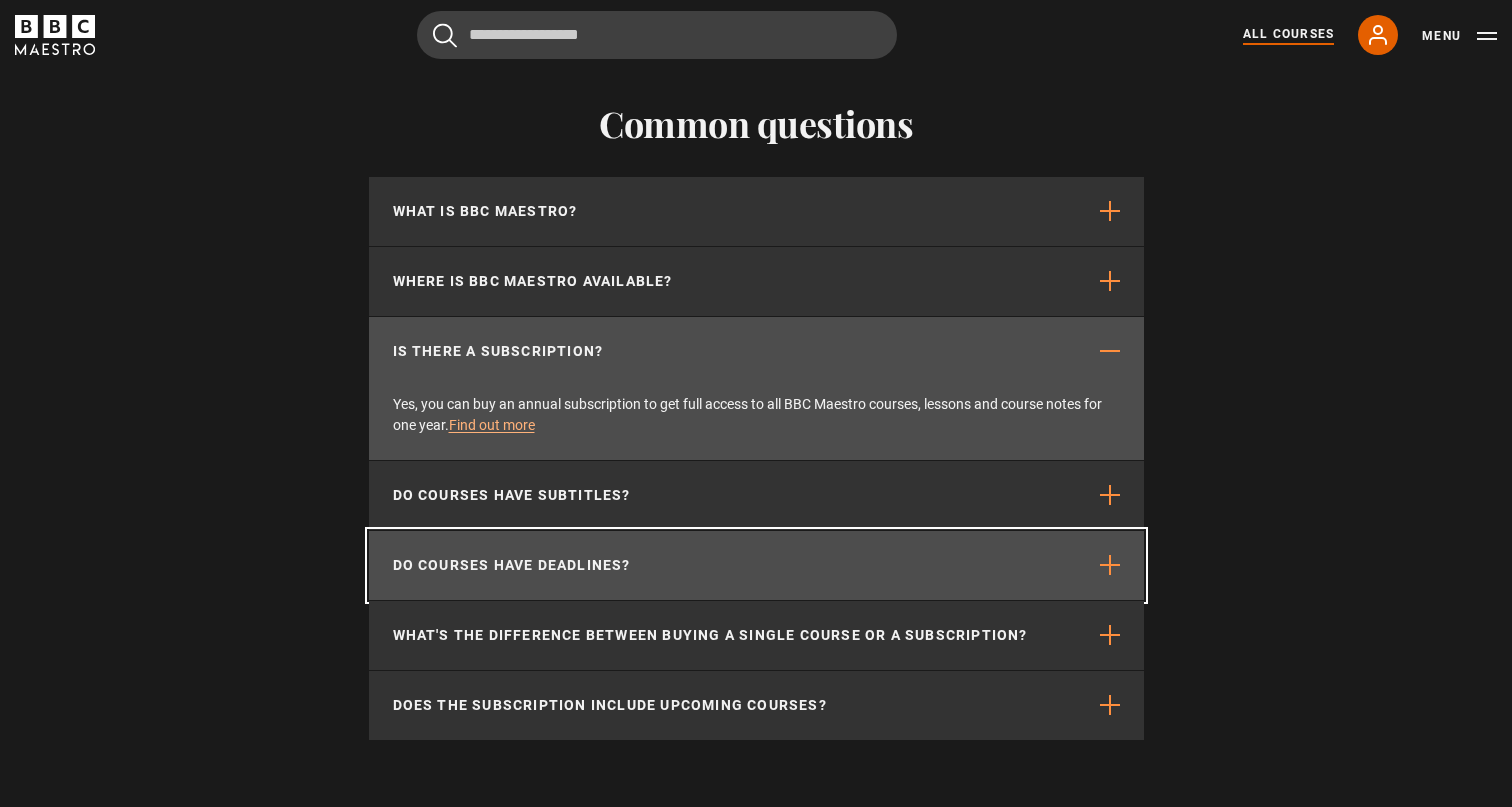click on "Do courses have deadlines?" at bounding box center [512, 565] 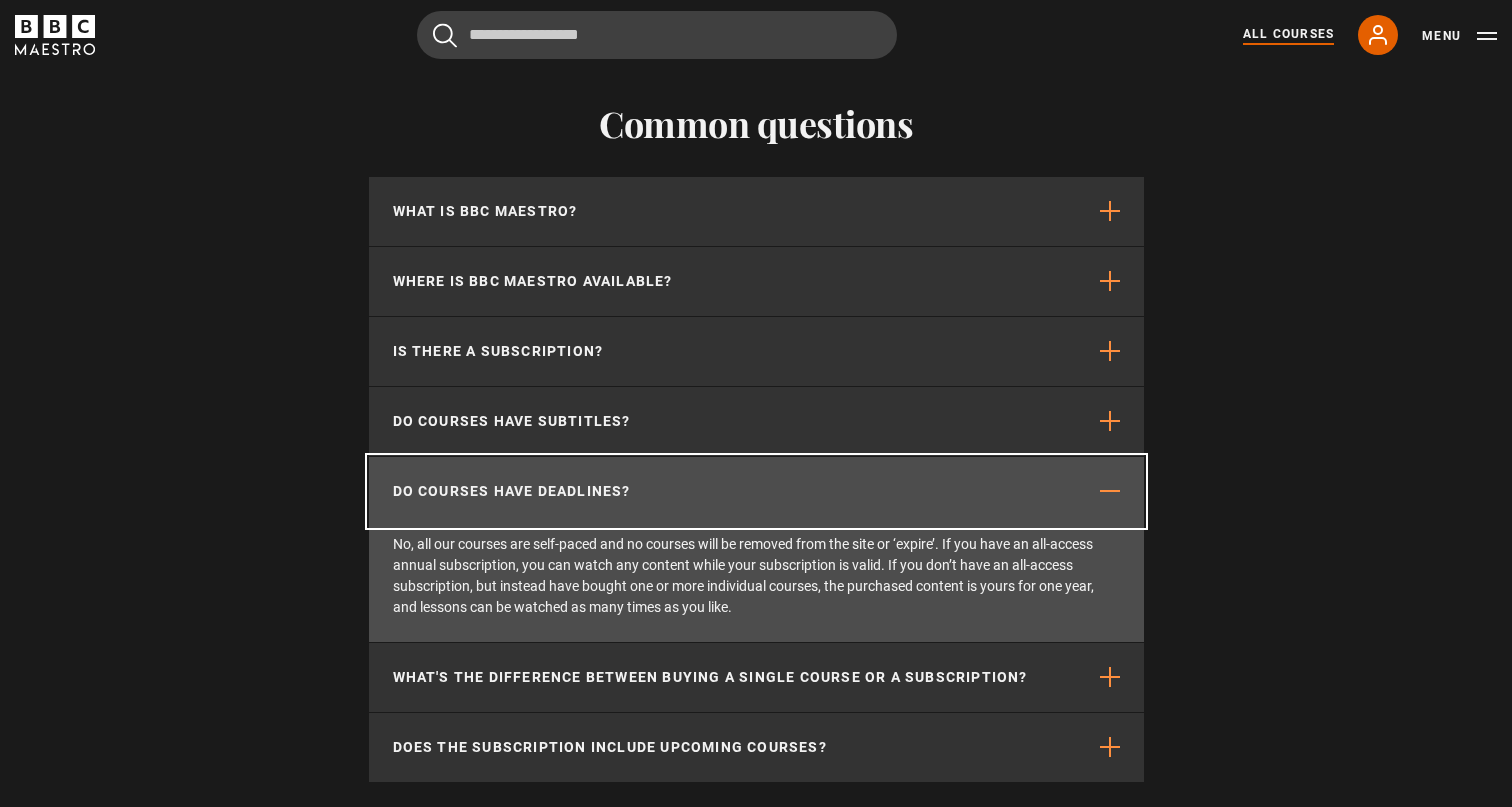 click on "Do courses have deadlines?" at bounding box center [756, 491] 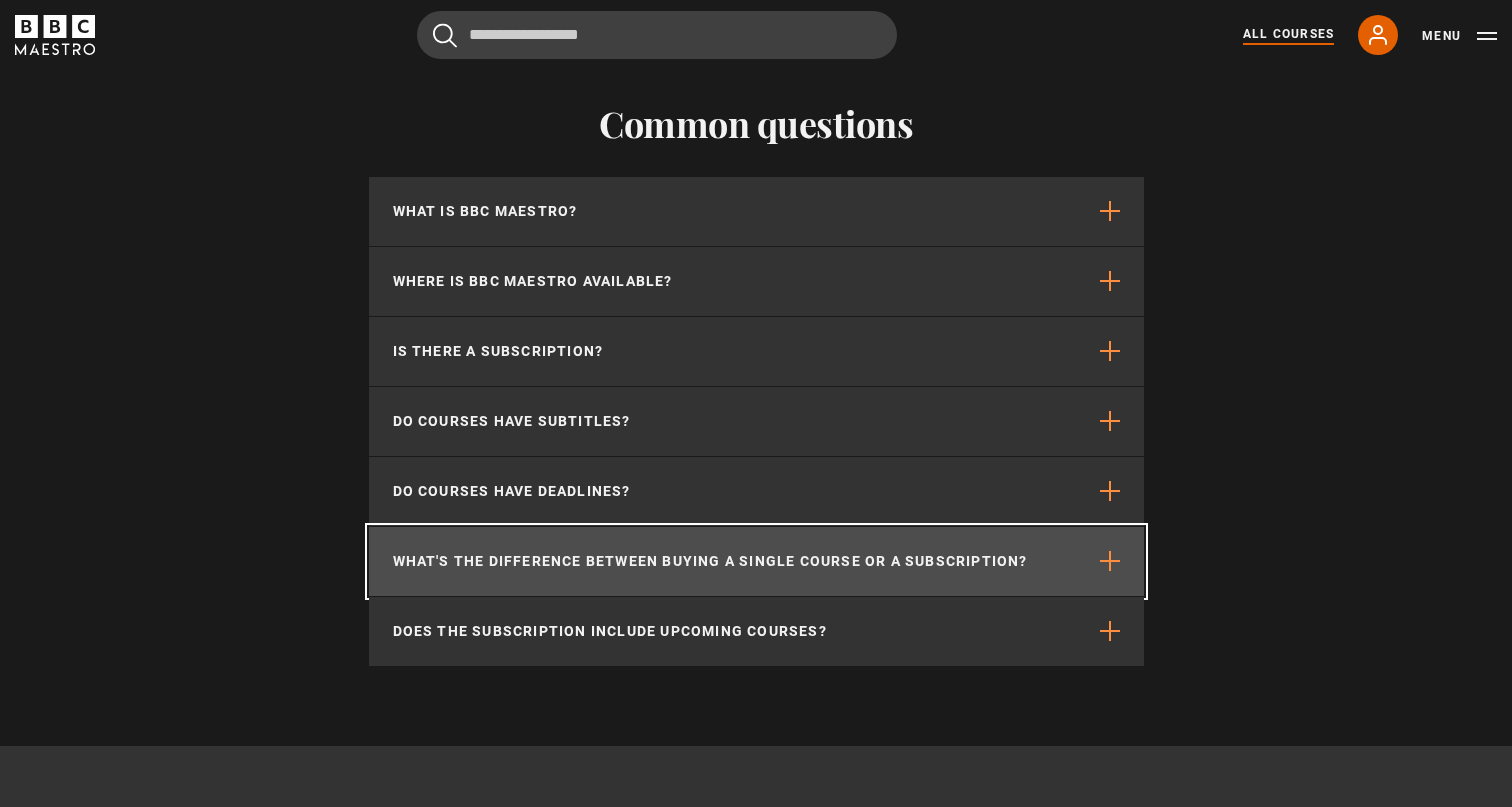 click on "What's the difference between buying a single course or a subscription?" at bounding box center (710, 561) 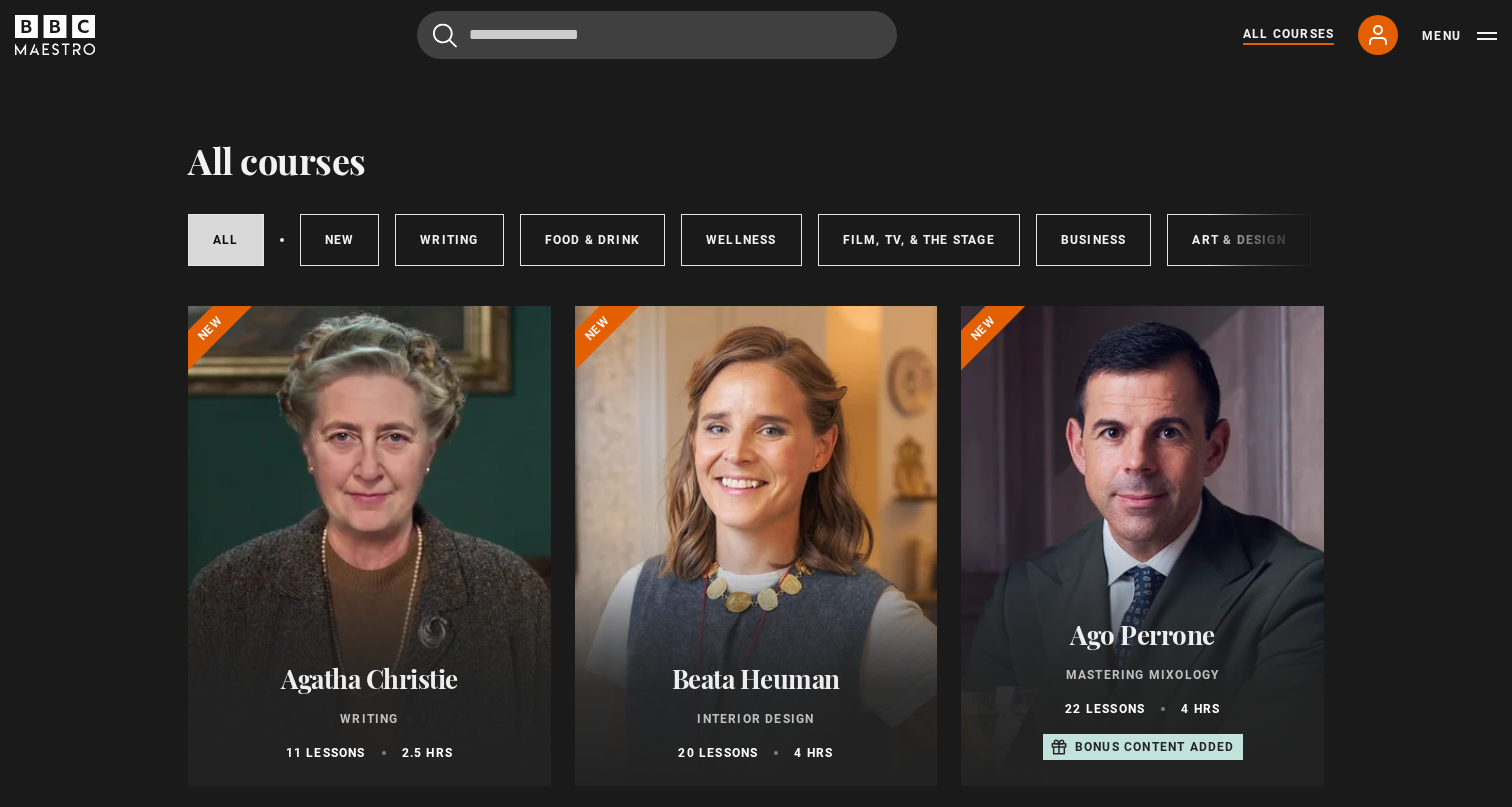 scroll, scrollTop: 0, scrollLeft: 0, axis: both 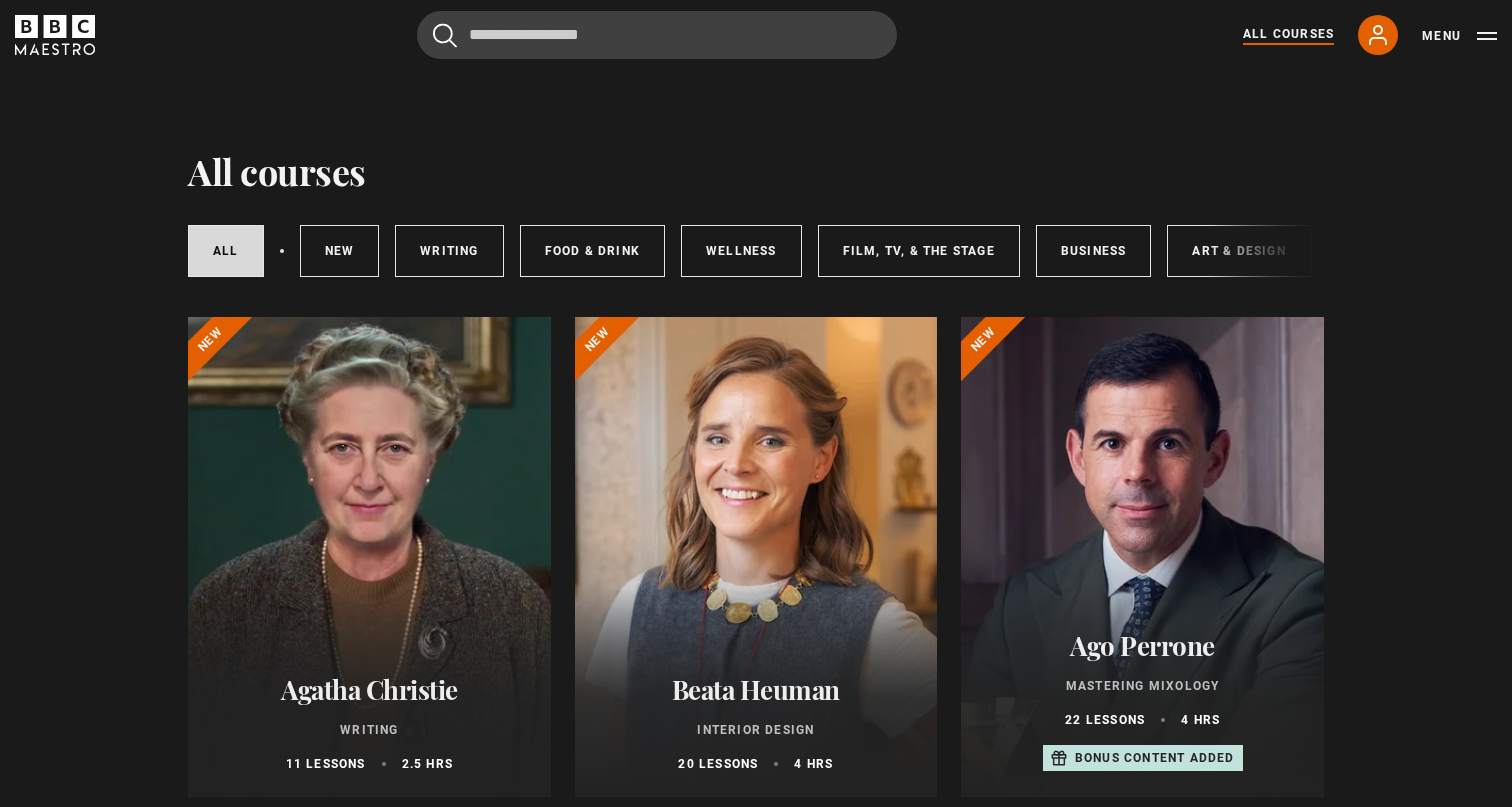click at bounding box center (1142, 557) 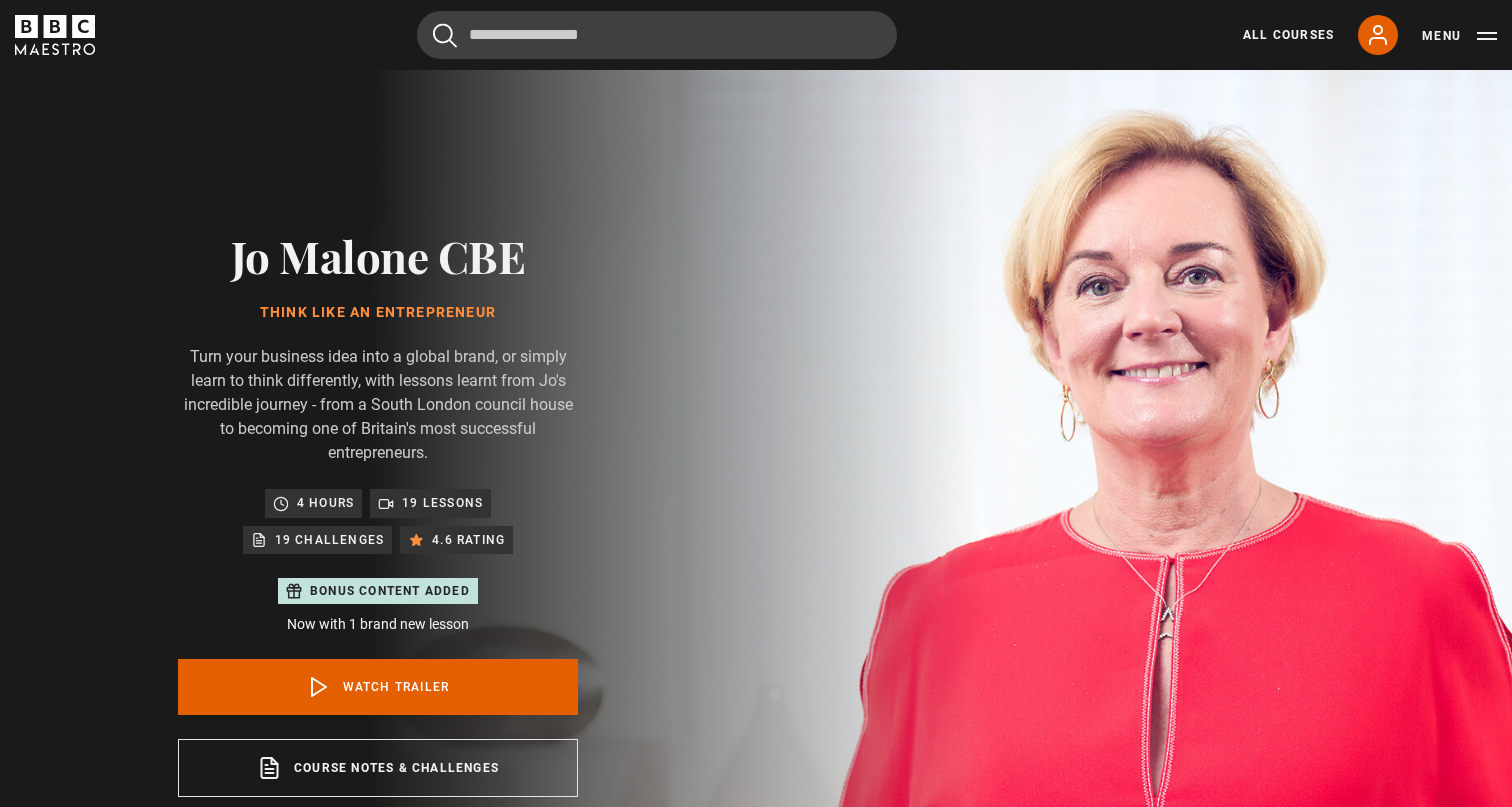 scroll, scrollTop: 0, scrollLeft: 0, axis: both 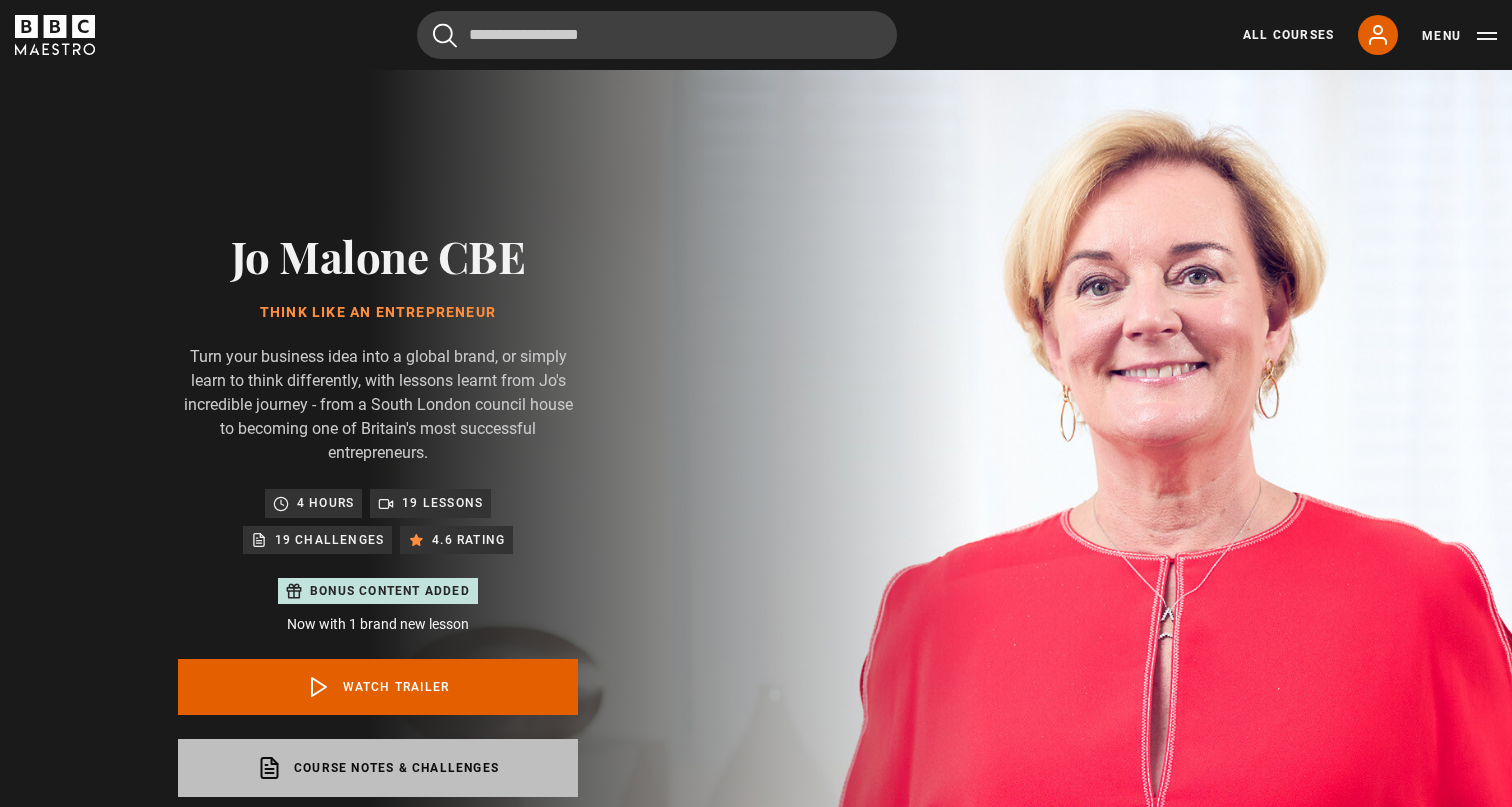 click on "Course notes & Challenges
opens in a new tab" at bounding box center (378, 768) 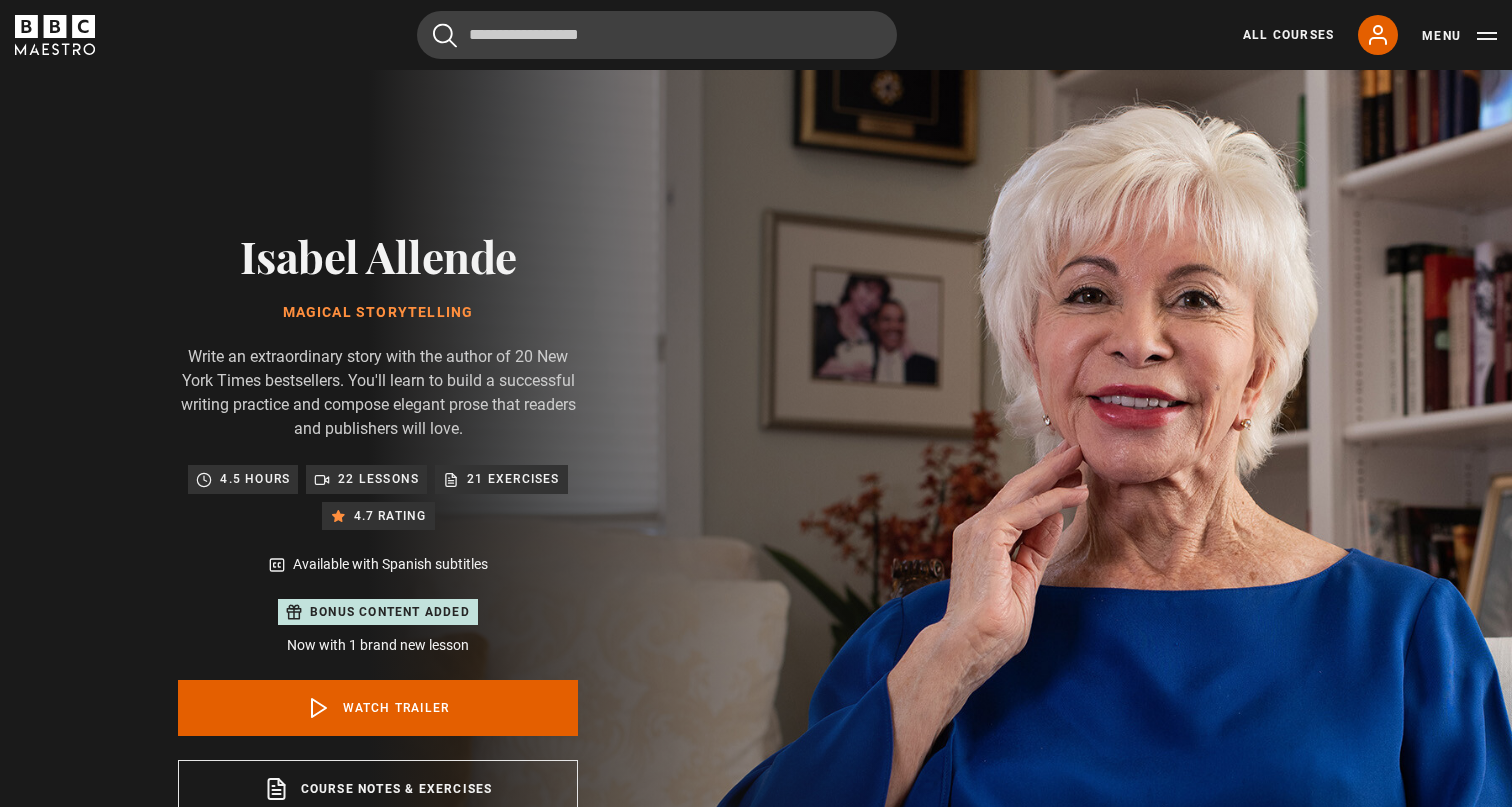 scroll, scrollTop: 0, scrollLeft: 0, axis: both 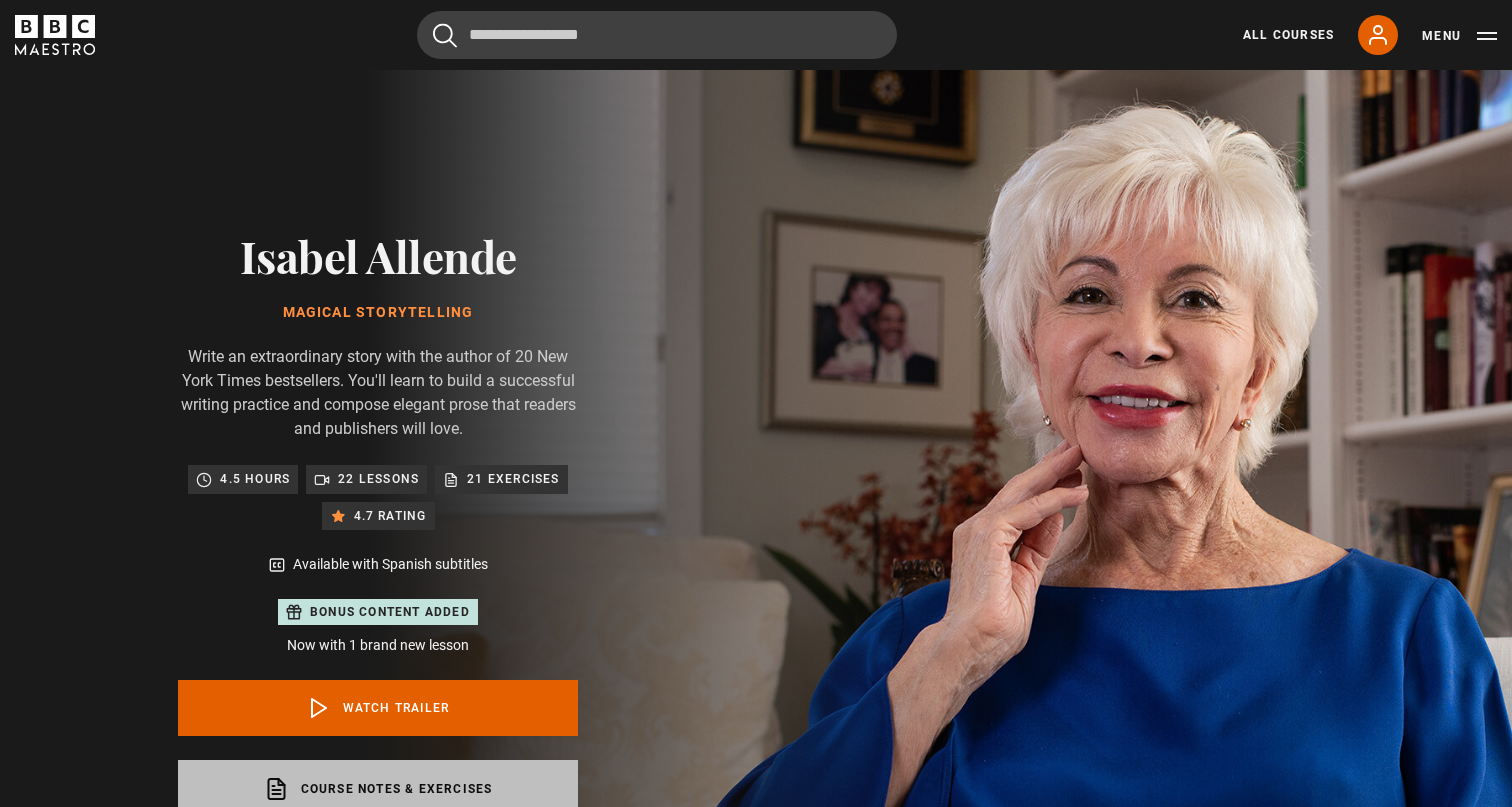 click on "Course notes & exercises
opens in a new tab" at bounding box center [378, 789] 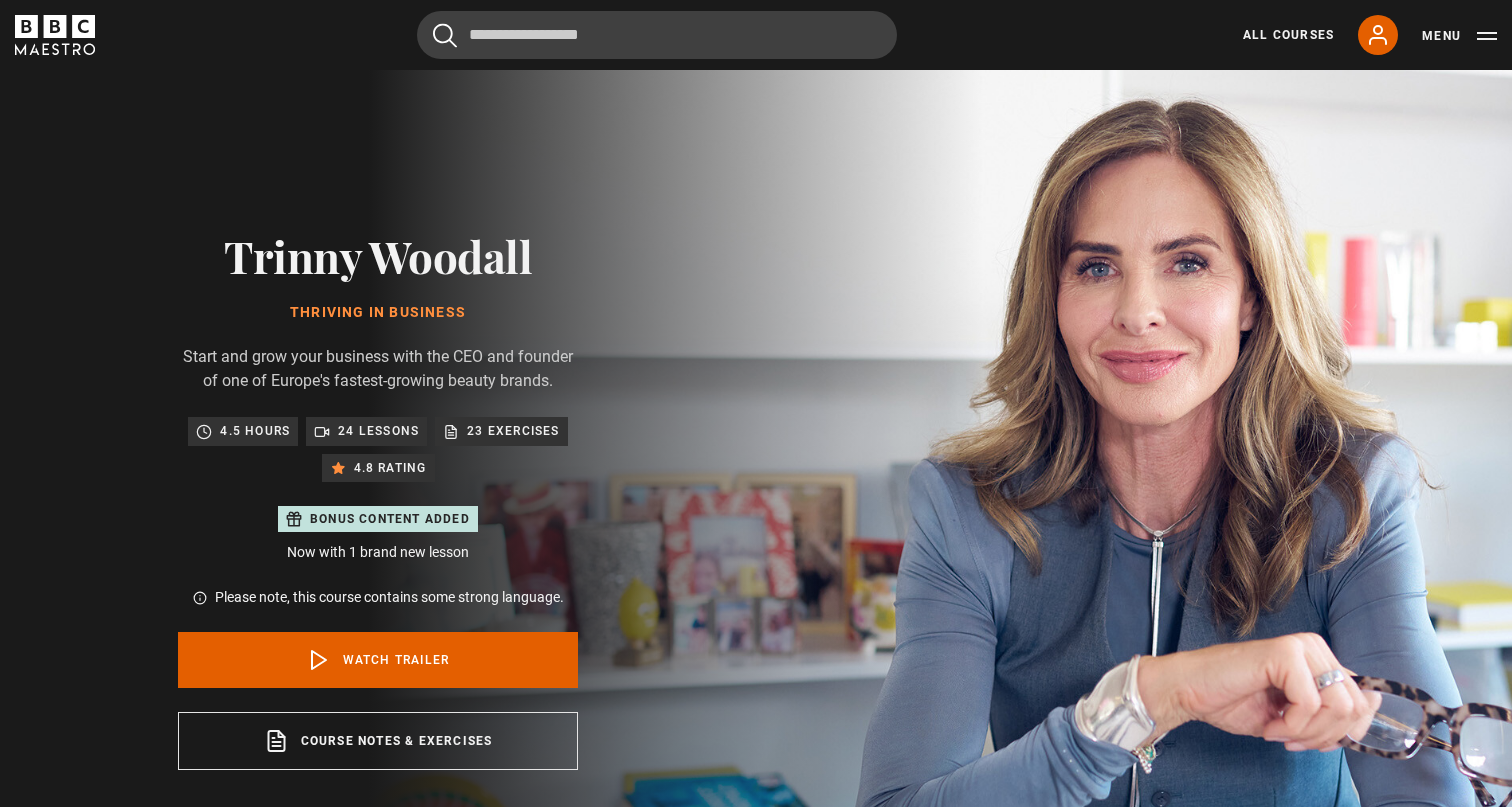 scroll, scrollTop: 0, scrollLeft: 0, axis: both 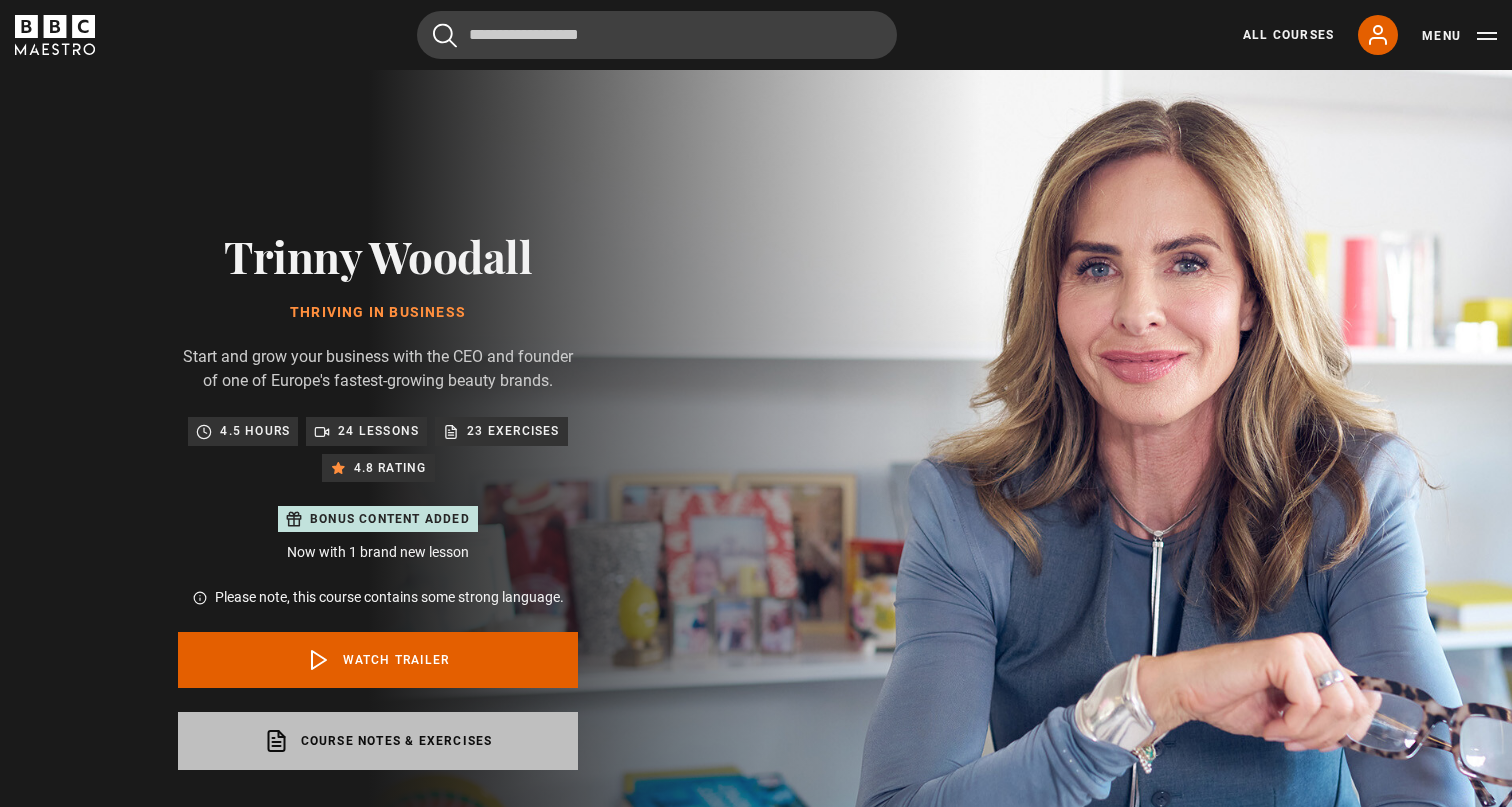 click on "Course notes & exercises
opens in a new tab" at bounding box center (378, 741) 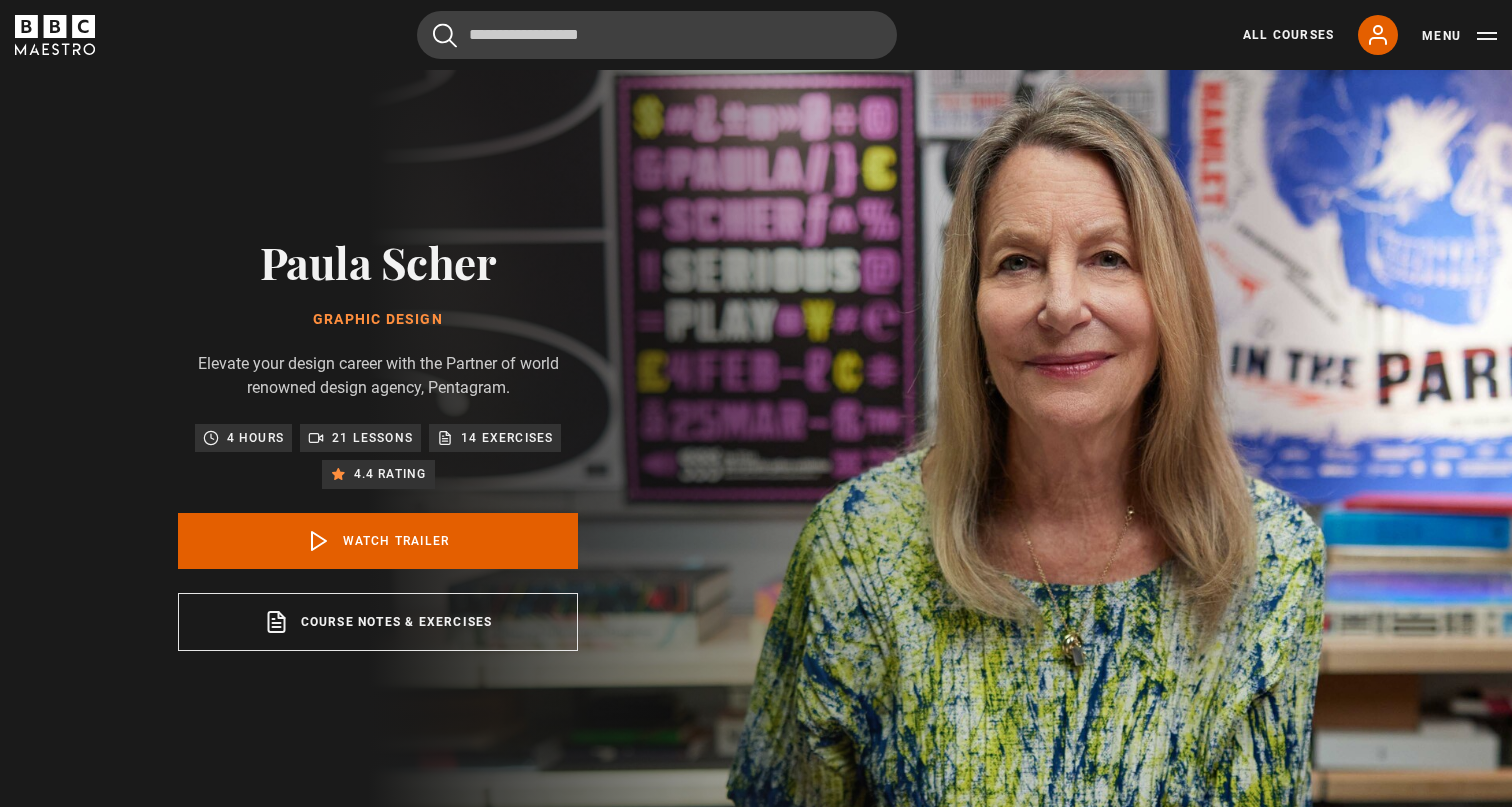 scroll, scrollTop: 0, scrollLeft: 0, axis: both 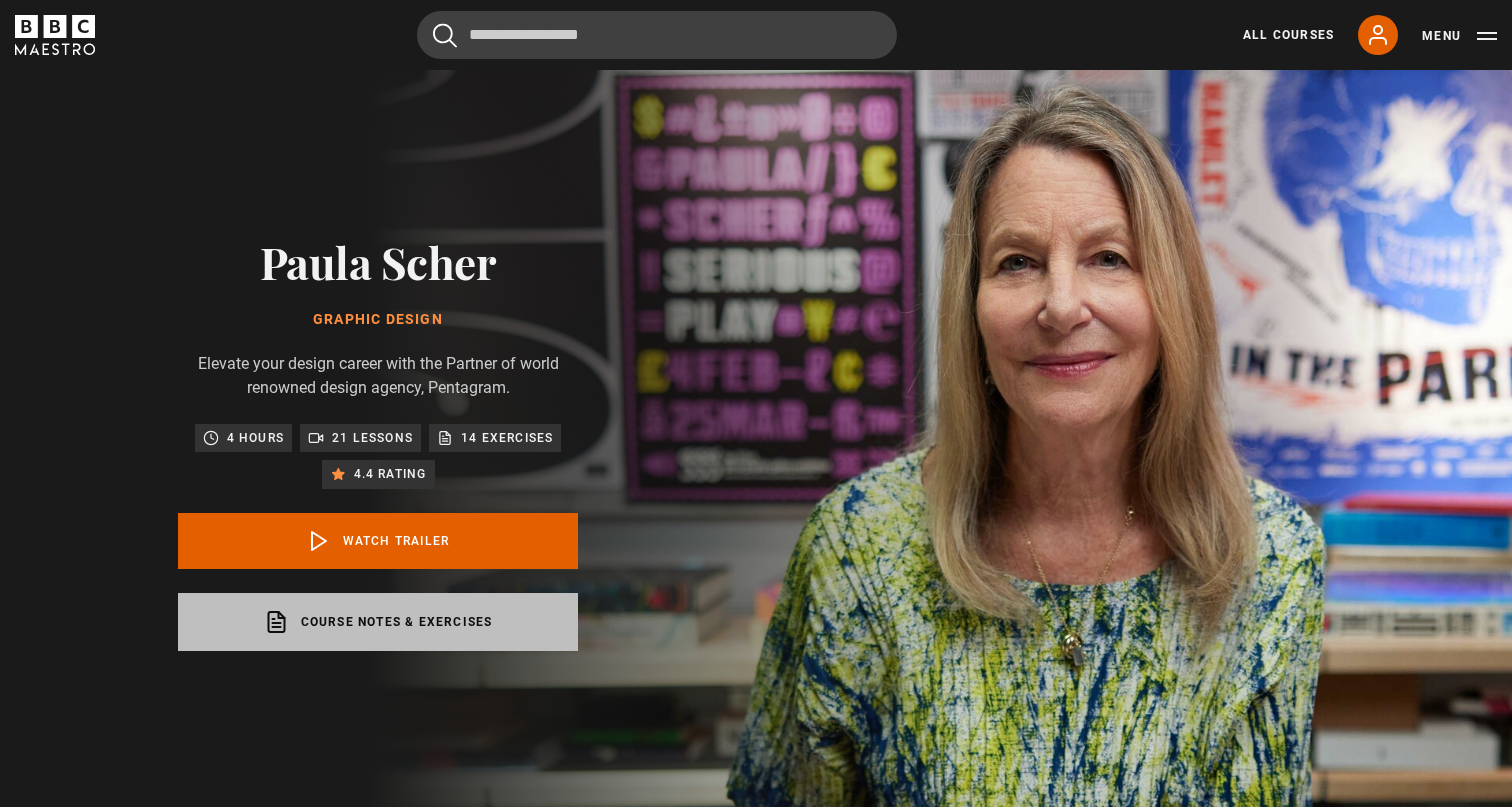 click on "Course notes & exercises
opens in a new tab" at bounding box center [378, 622] 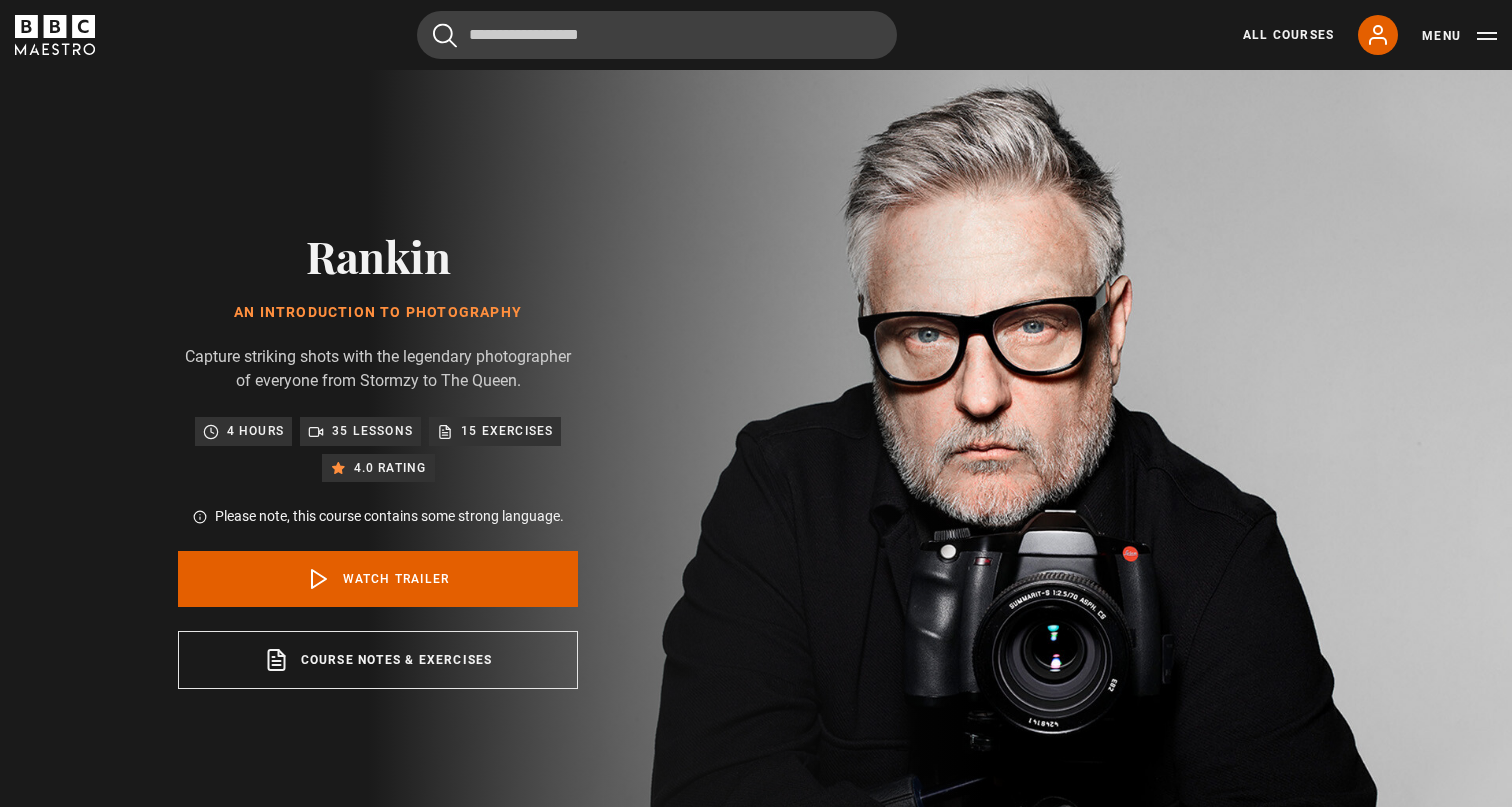 scroll, scrollTop: 0, scrollLeft: 0, axis: both 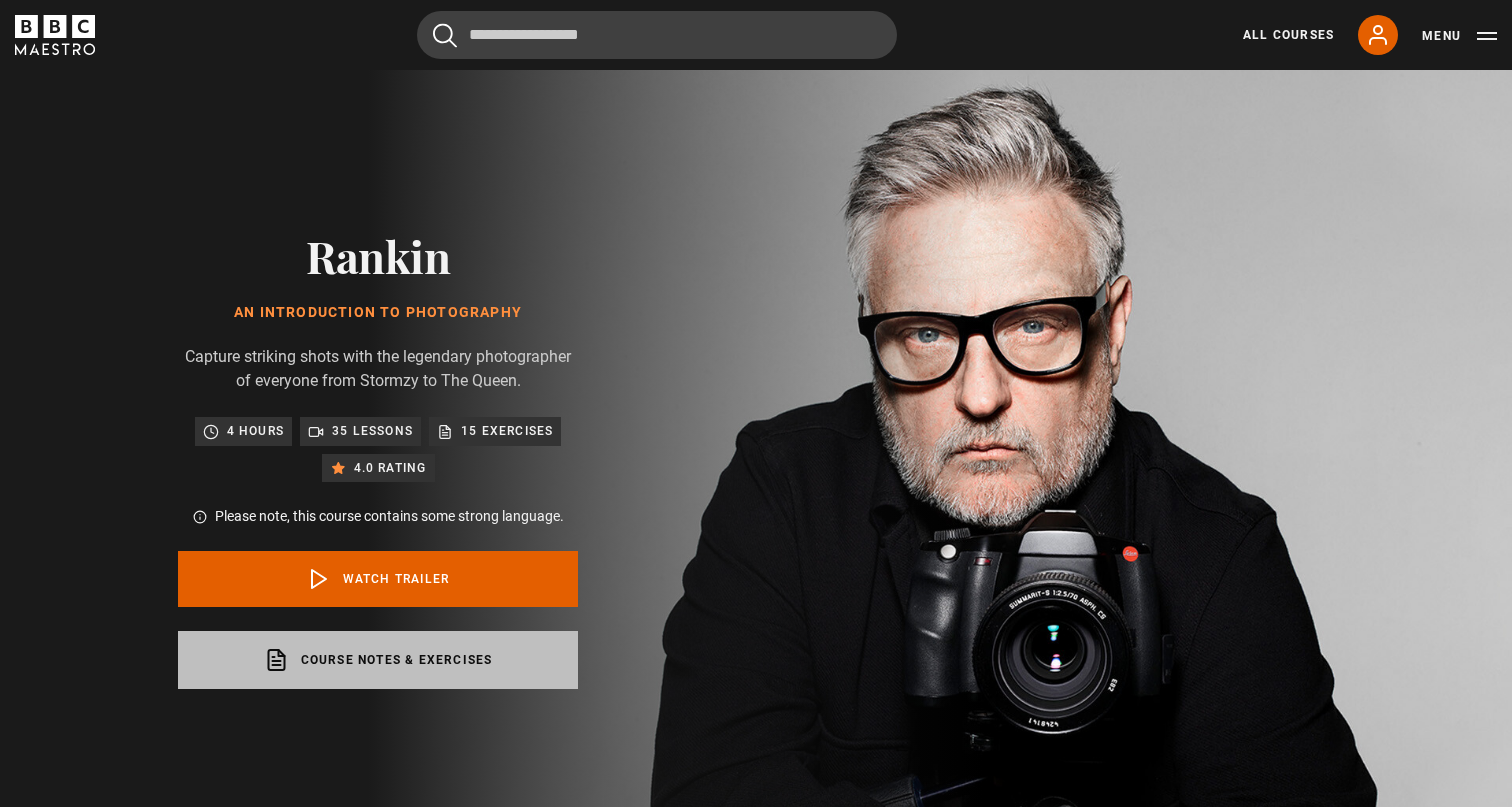 click on "Course notes & exercises
opens in a new tab" at bounding box center [378, 660] 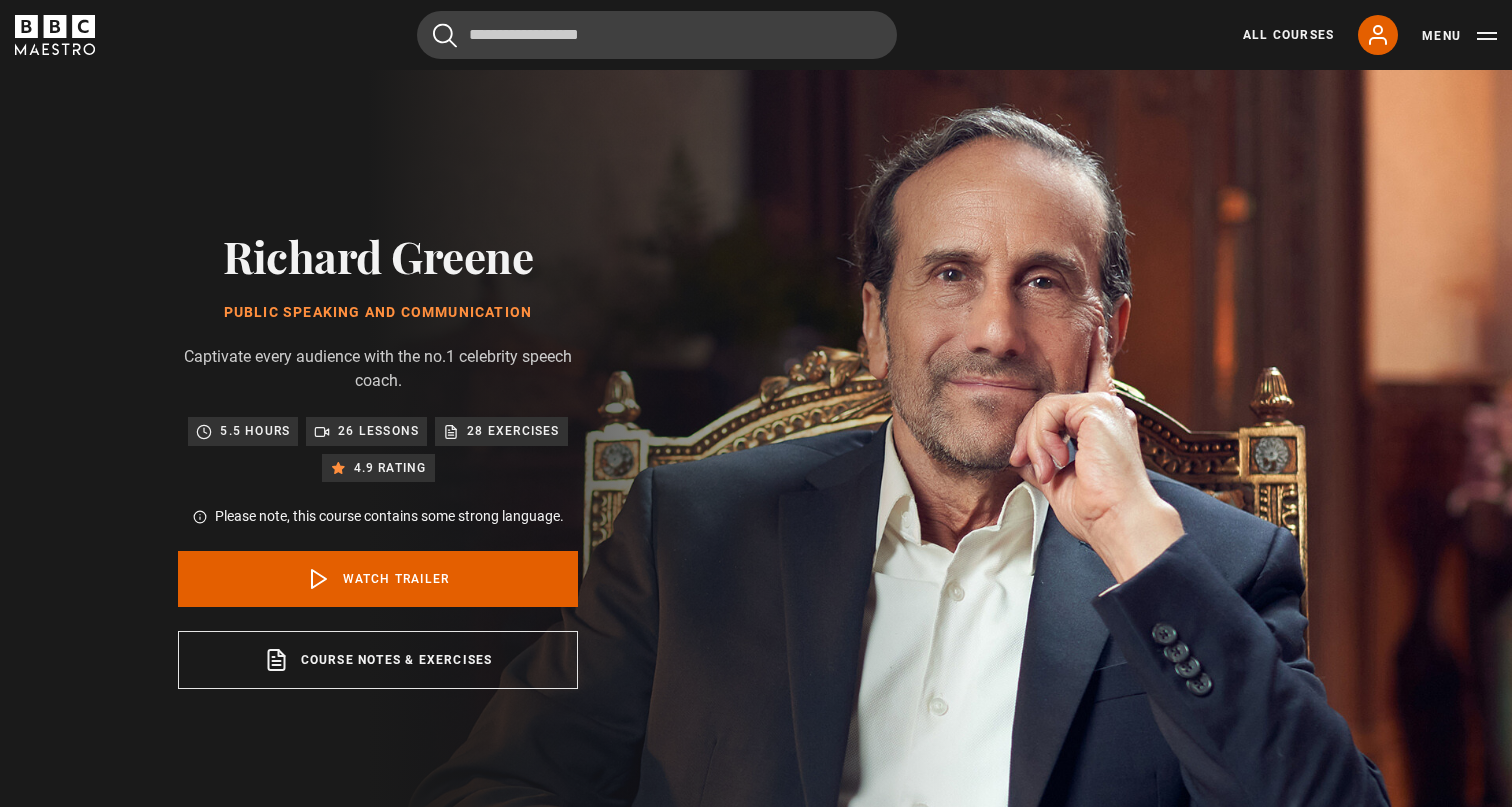 scroll, scrollTop: 0, scrollLeft: 0, axis: both 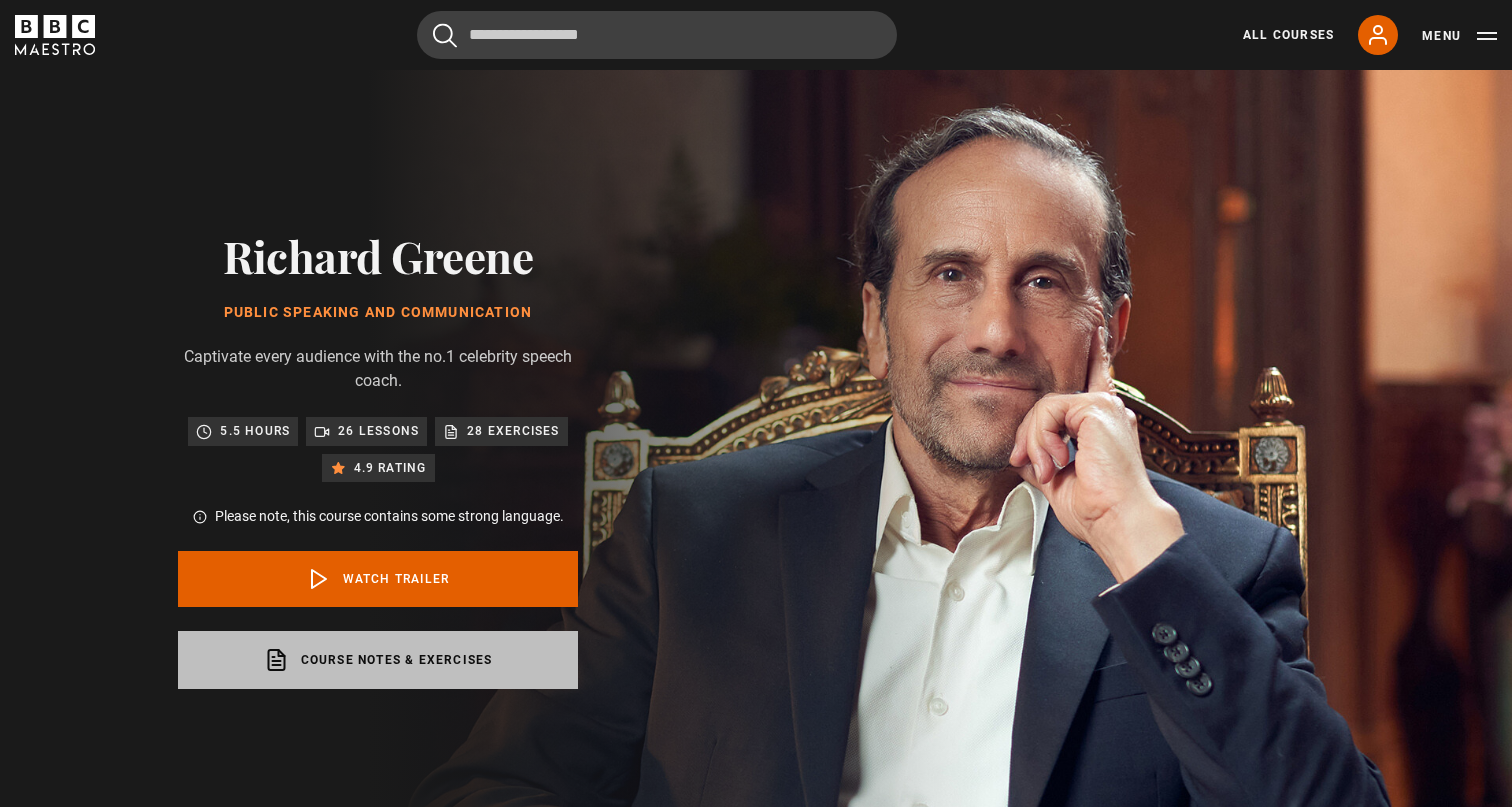 click on "Course notes & exercises
opens in a new tab" at bounding box center [378, 660] 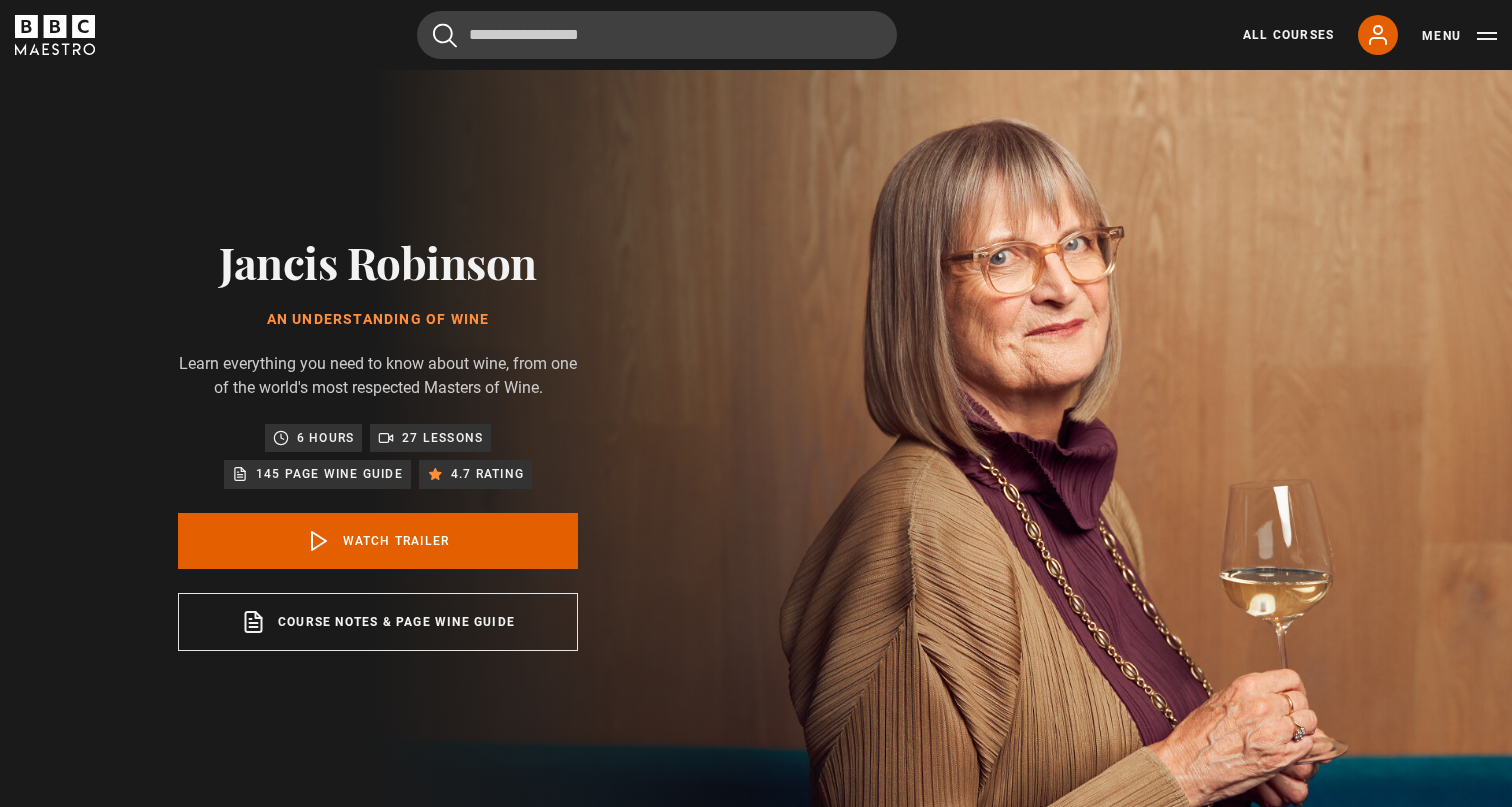 scroll, scrollTop: 0, scrollLeft: 0, axis: both 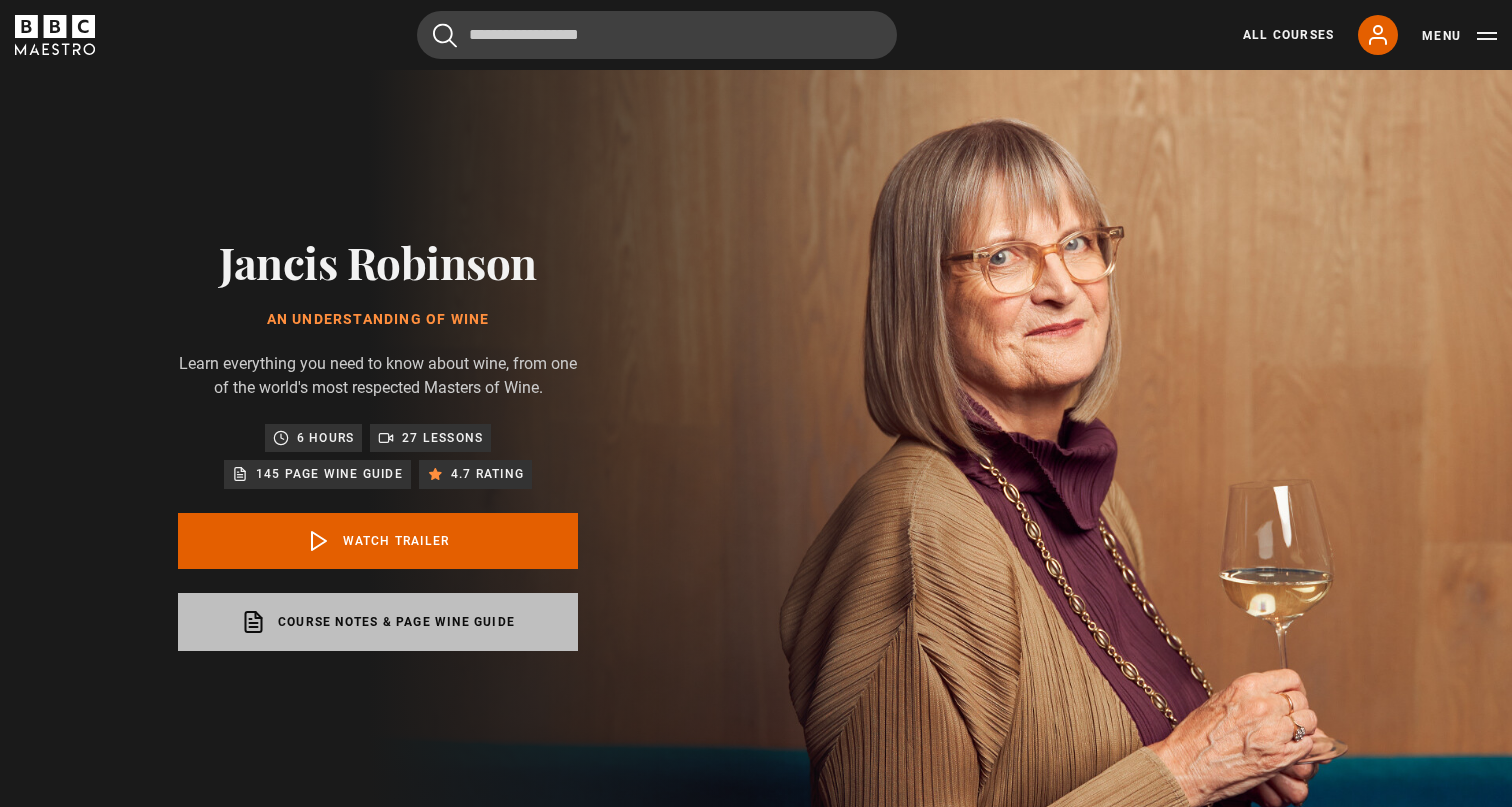 click on "Course notes & page wine guide
opens in a new tab" at bounding box center (378, 622) 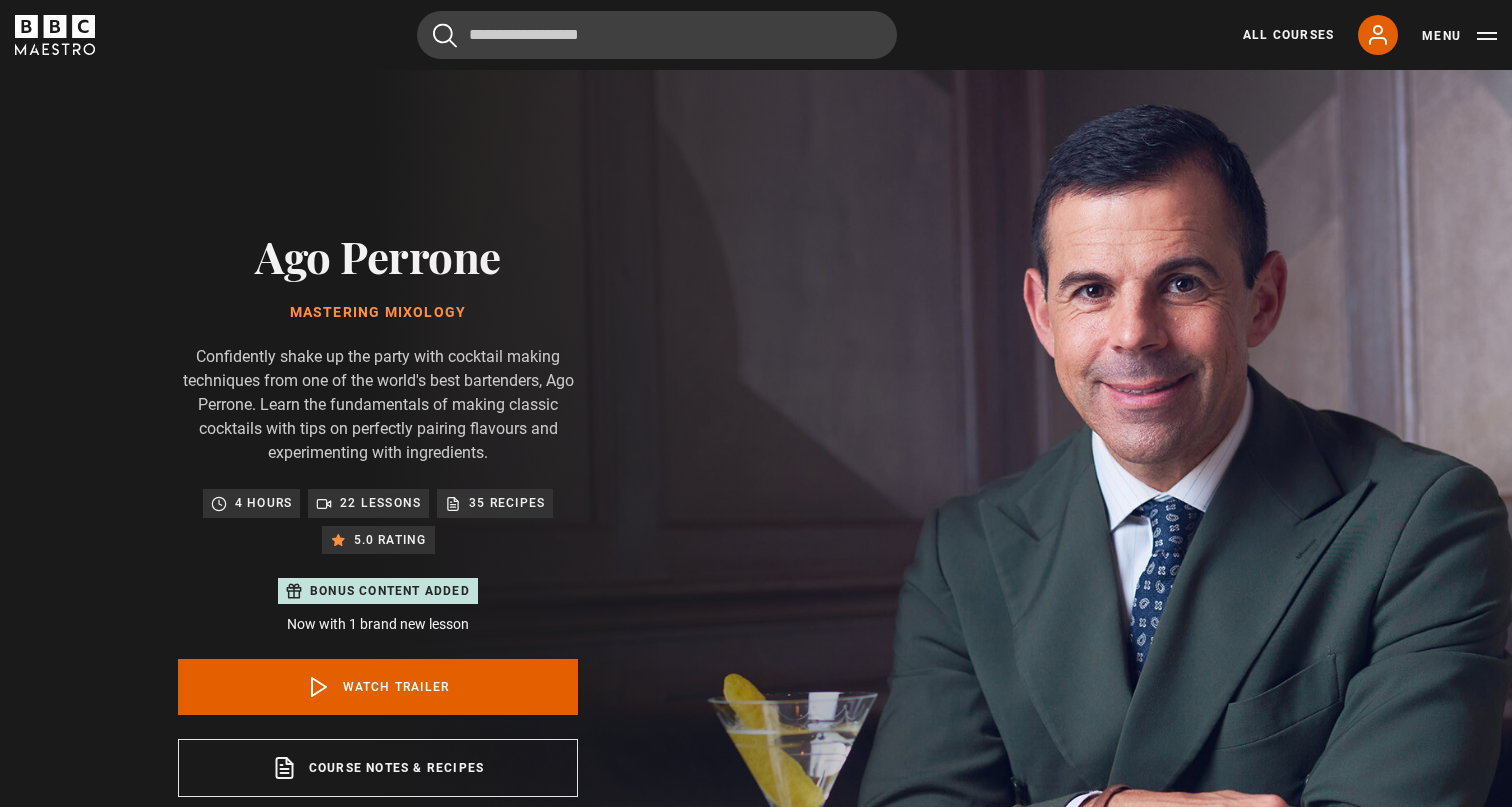 scroll, scrollTop: 0, scrollLeft: 0, axis: both 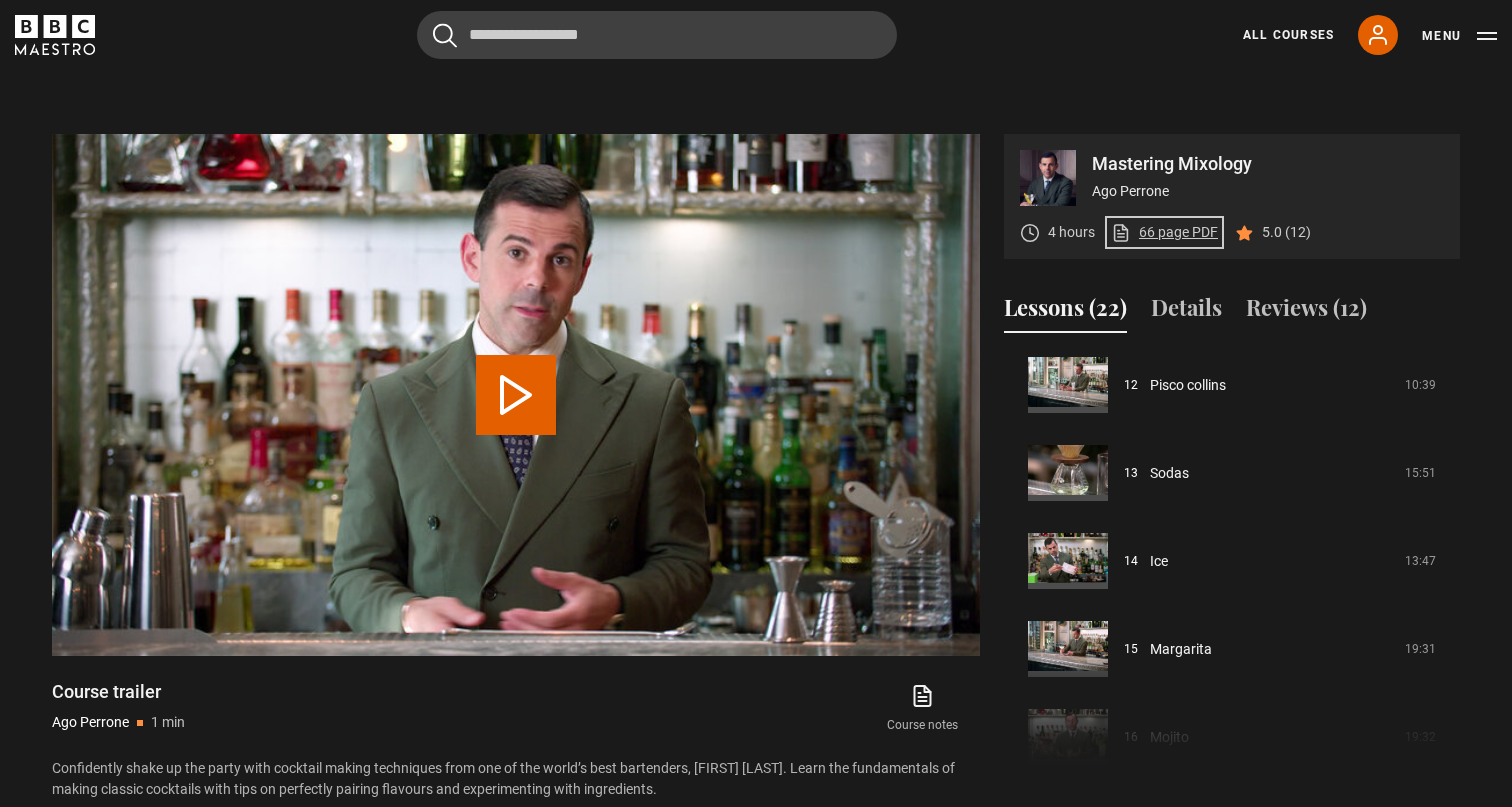click on "66 page PDF
(opens in new tab)" at bounding box center [1164, 232] 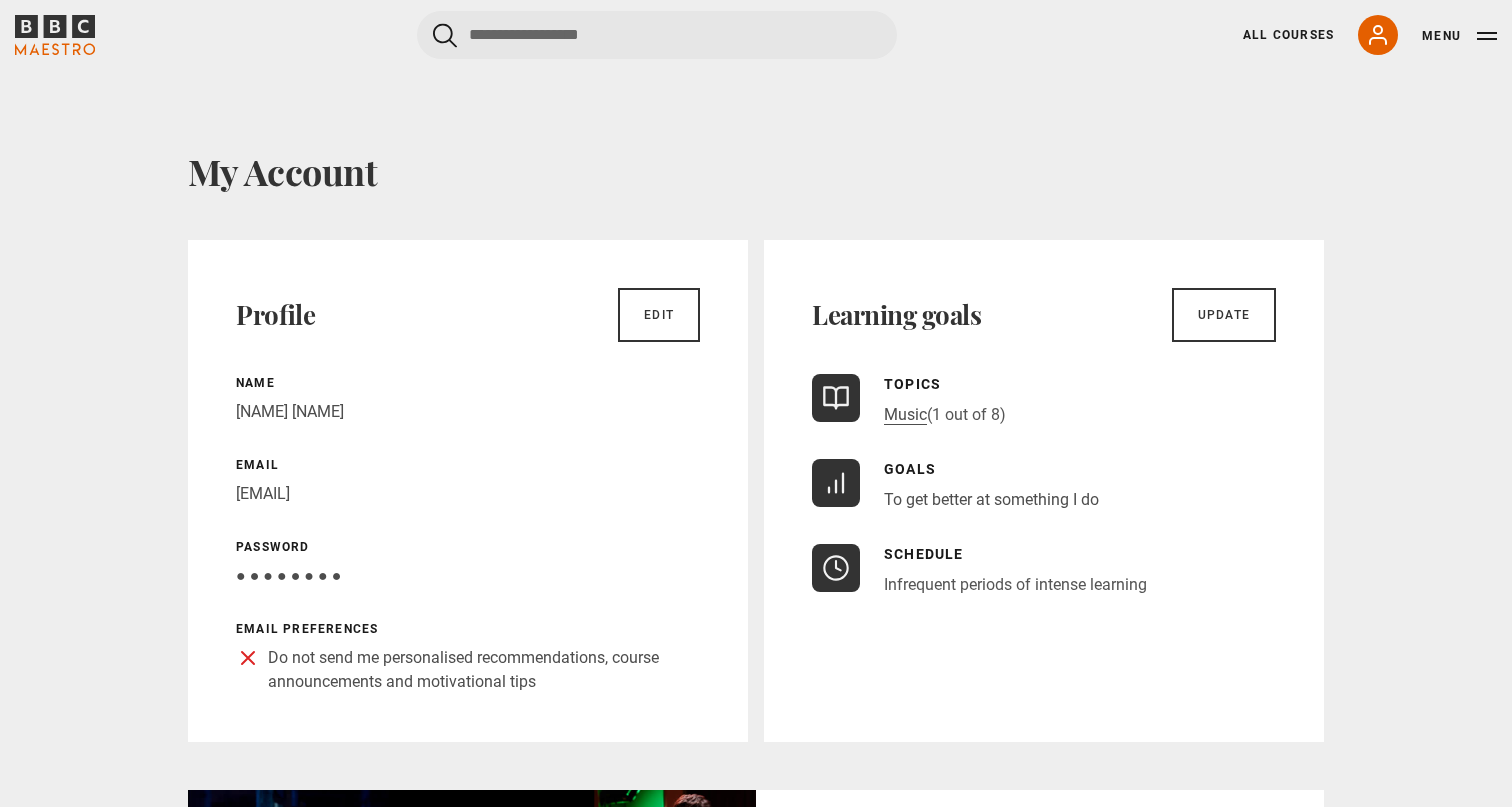 scroll, scrollTop: 392, scrollLeft: 0, axis: vertical 